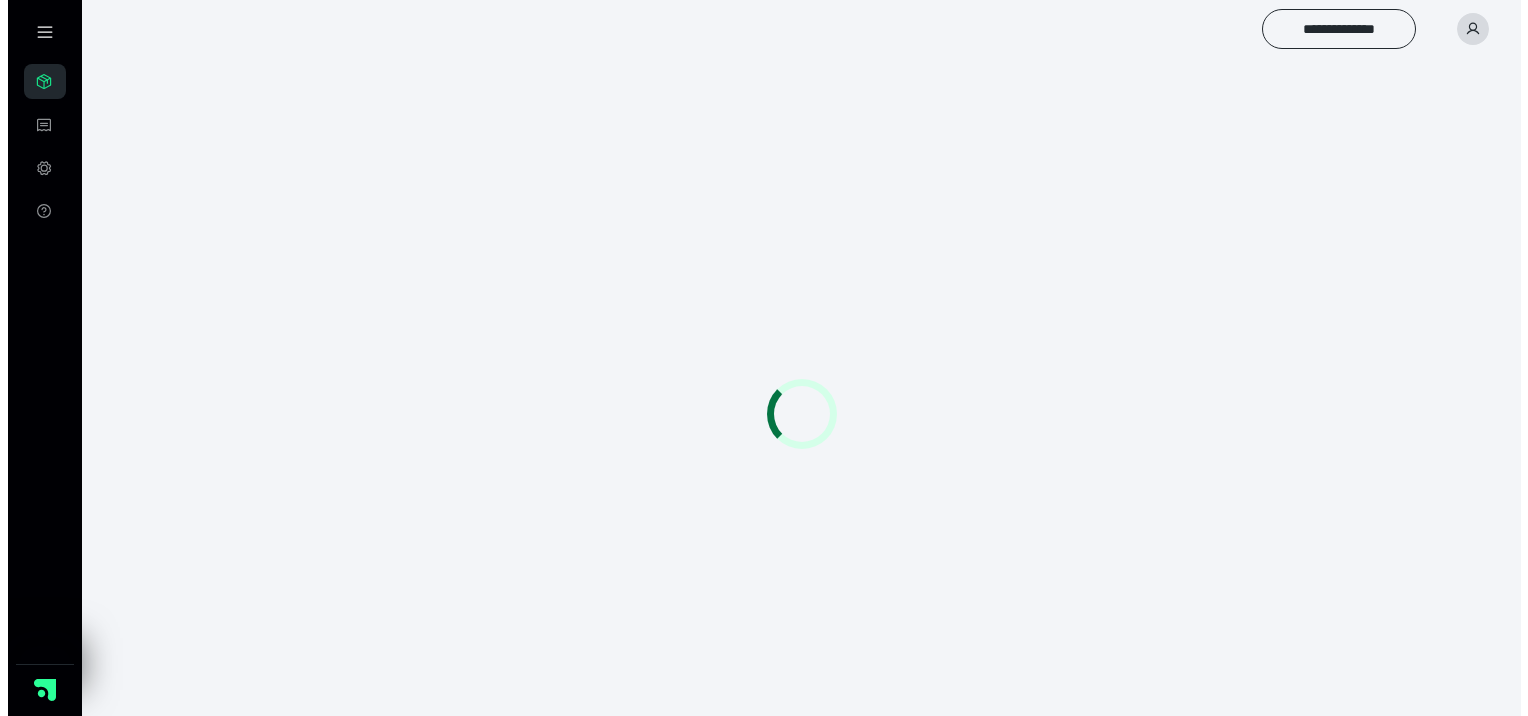 scroll, scrollTop: 0, scrollLeft: 0, axis: both 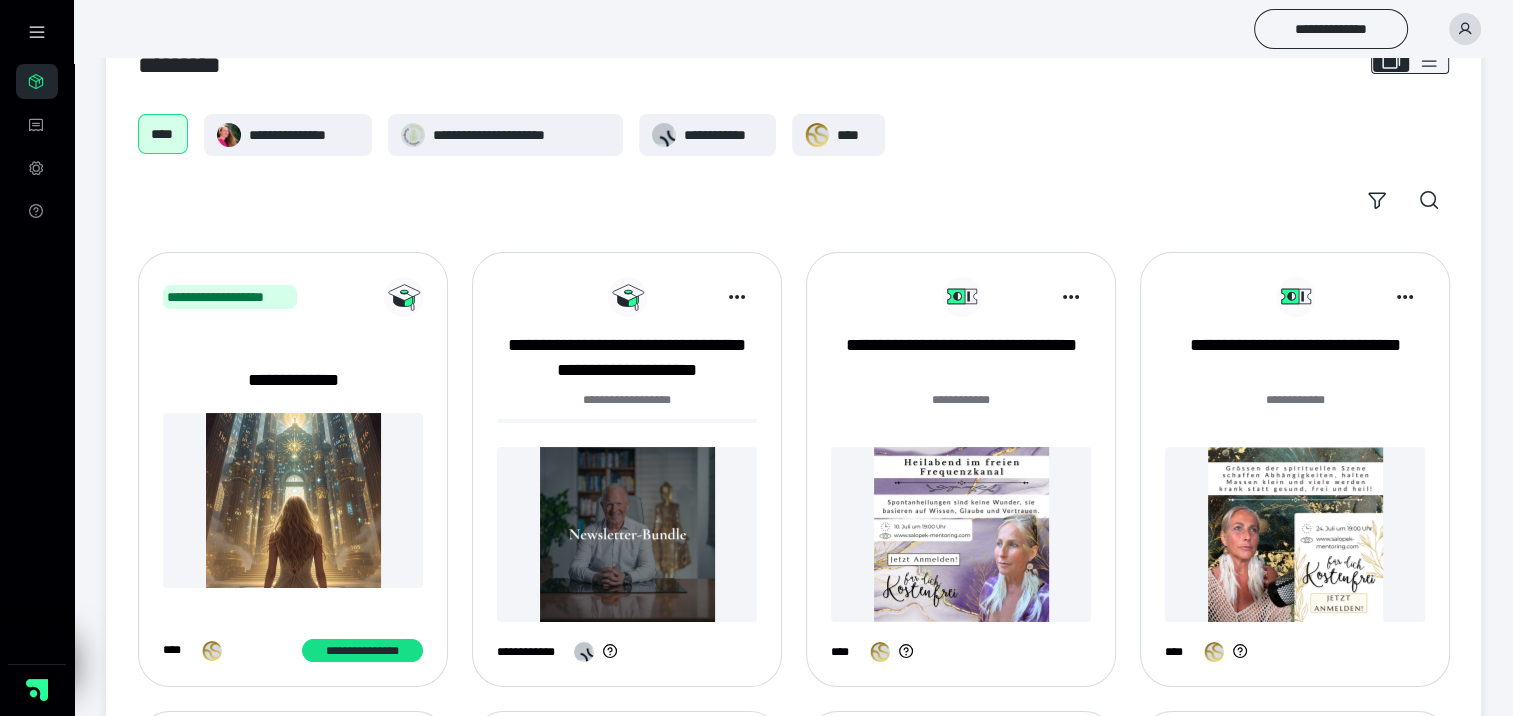 click at bounding box center [627, 534] 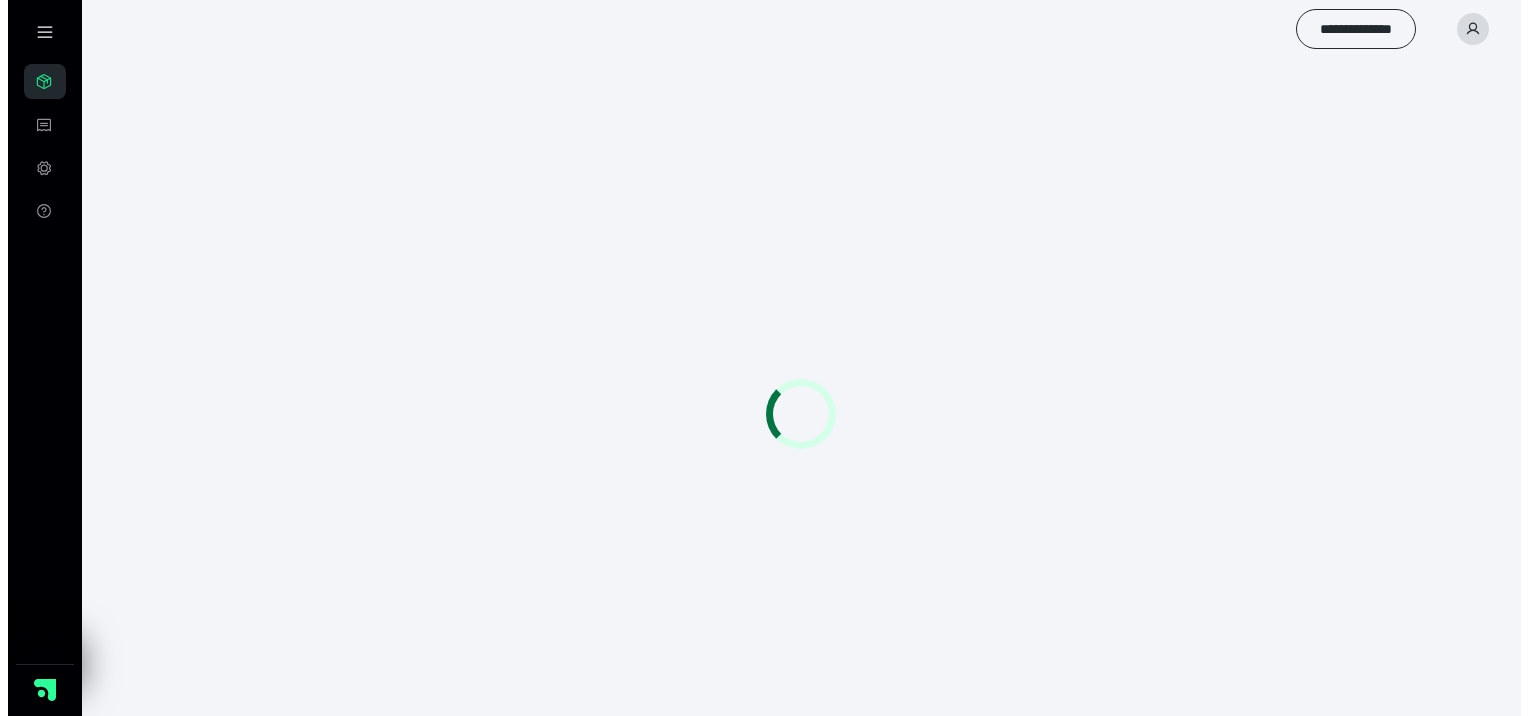 scroll, scrollTop: 0, scrollLeft: 0, axis: both 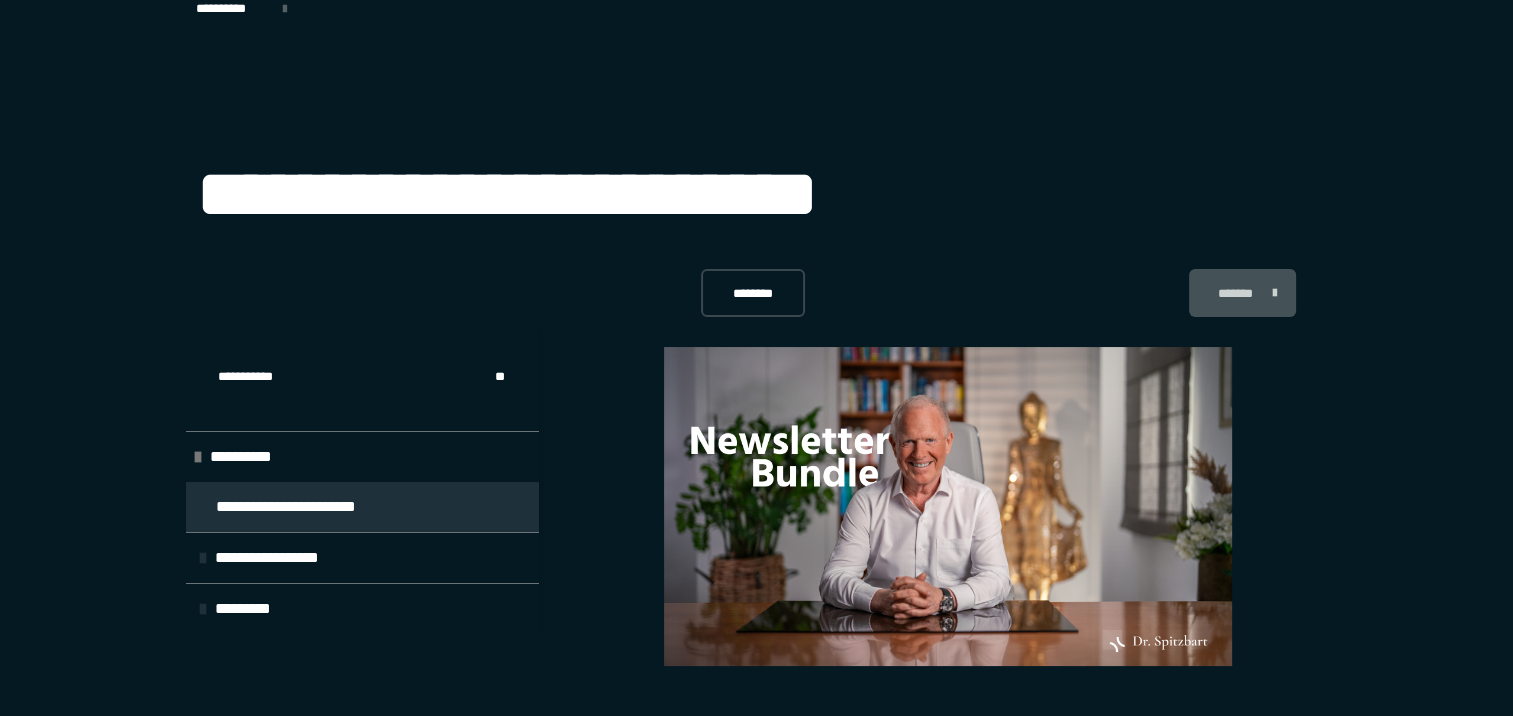 click on "*******" at bounding box center [1236, 293] 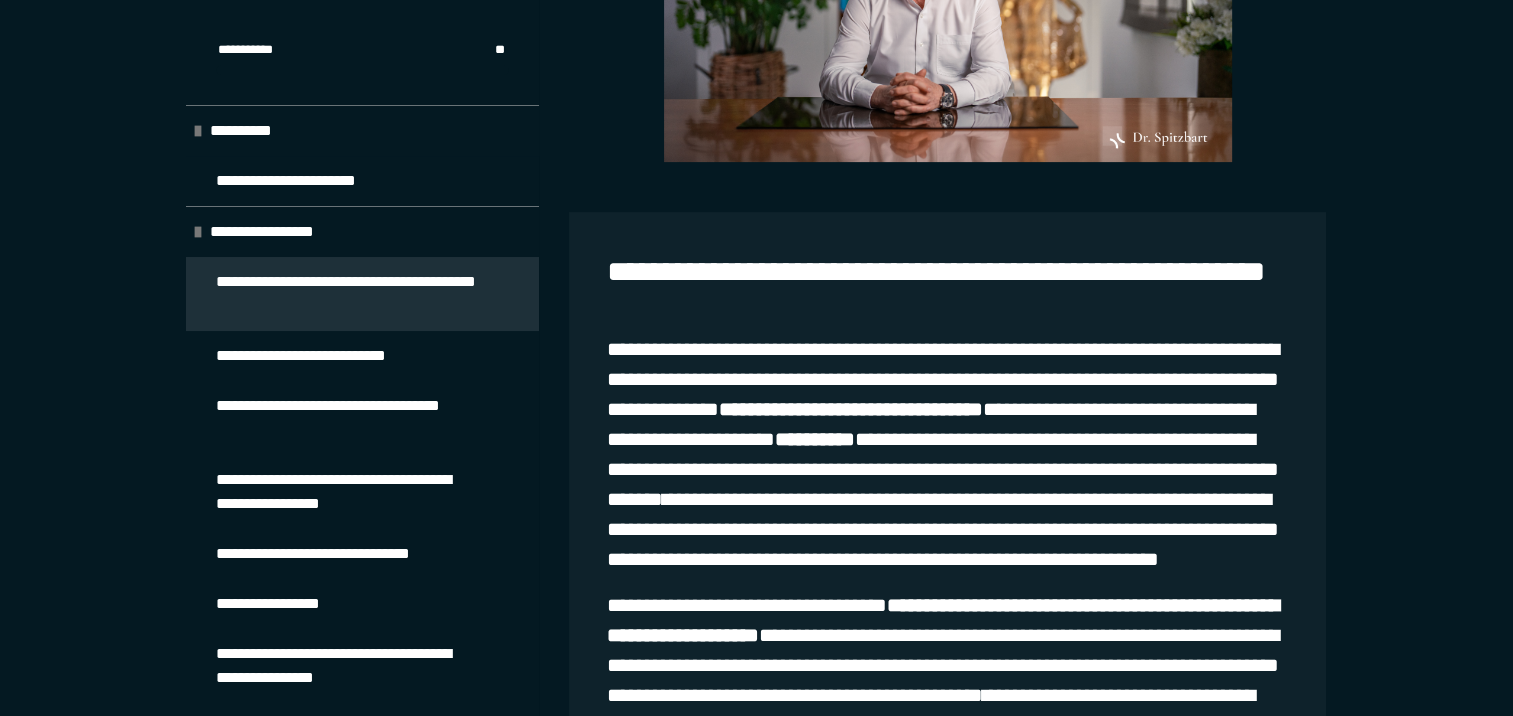 scroll, scrollTop: 604, scrollLeft: 0, axis: vertical 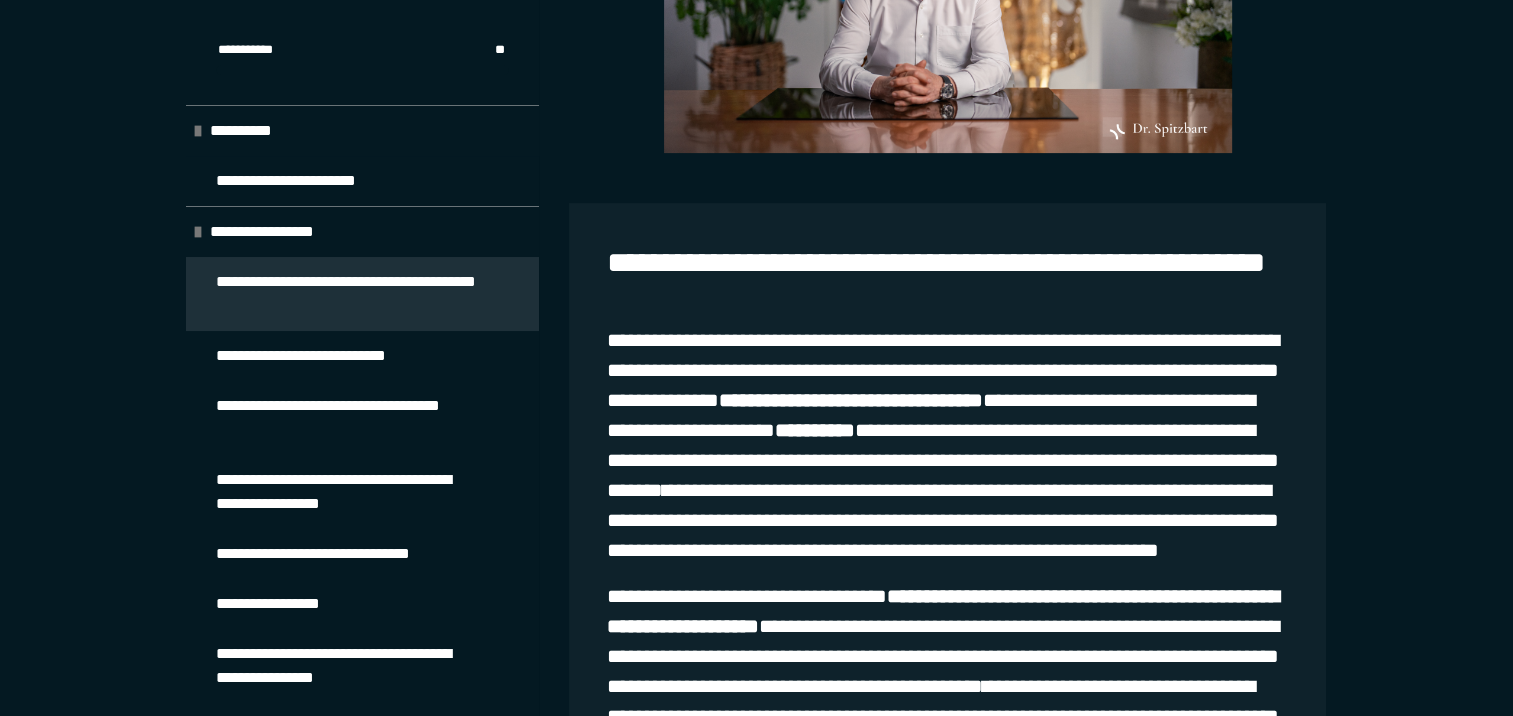 type 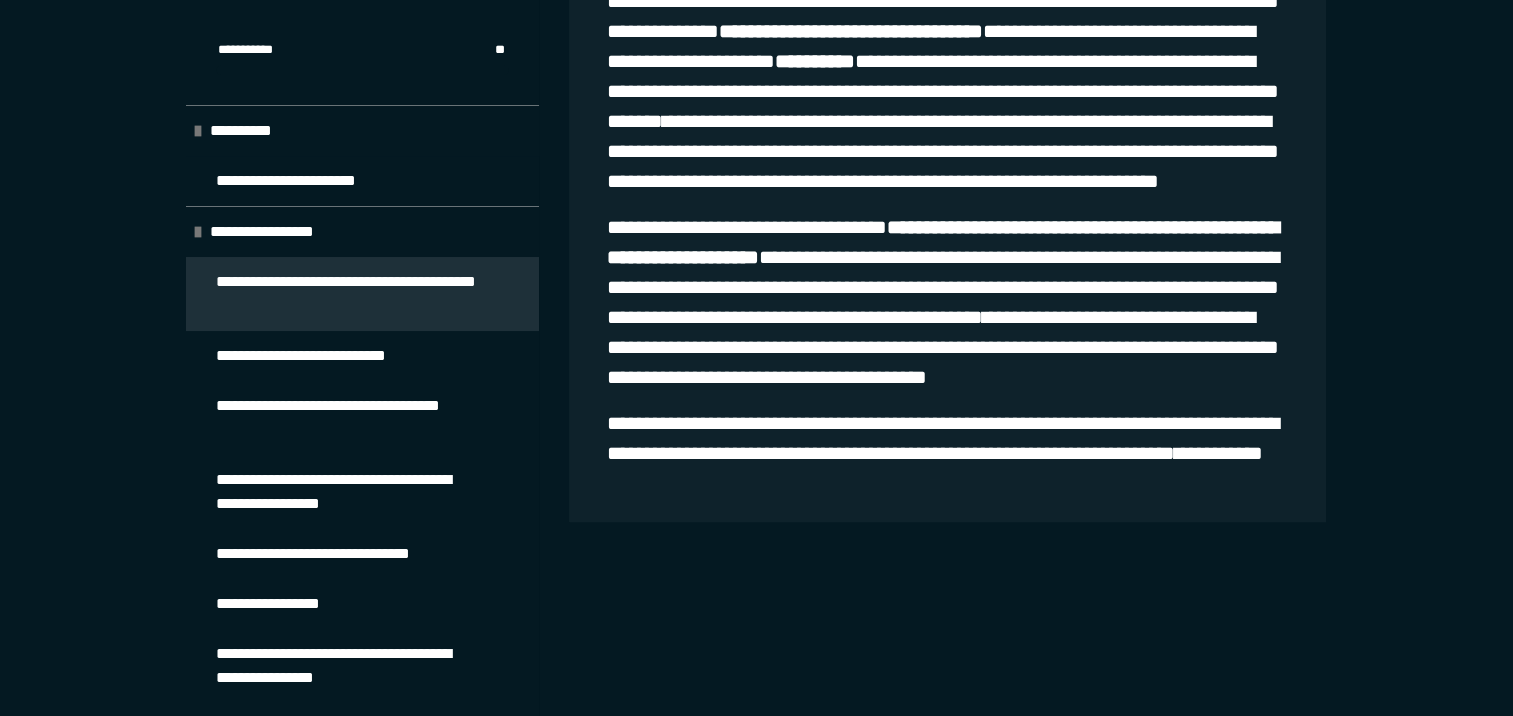 scroll, scrollTop: 974, scrollLeft: 0, axis: vertical 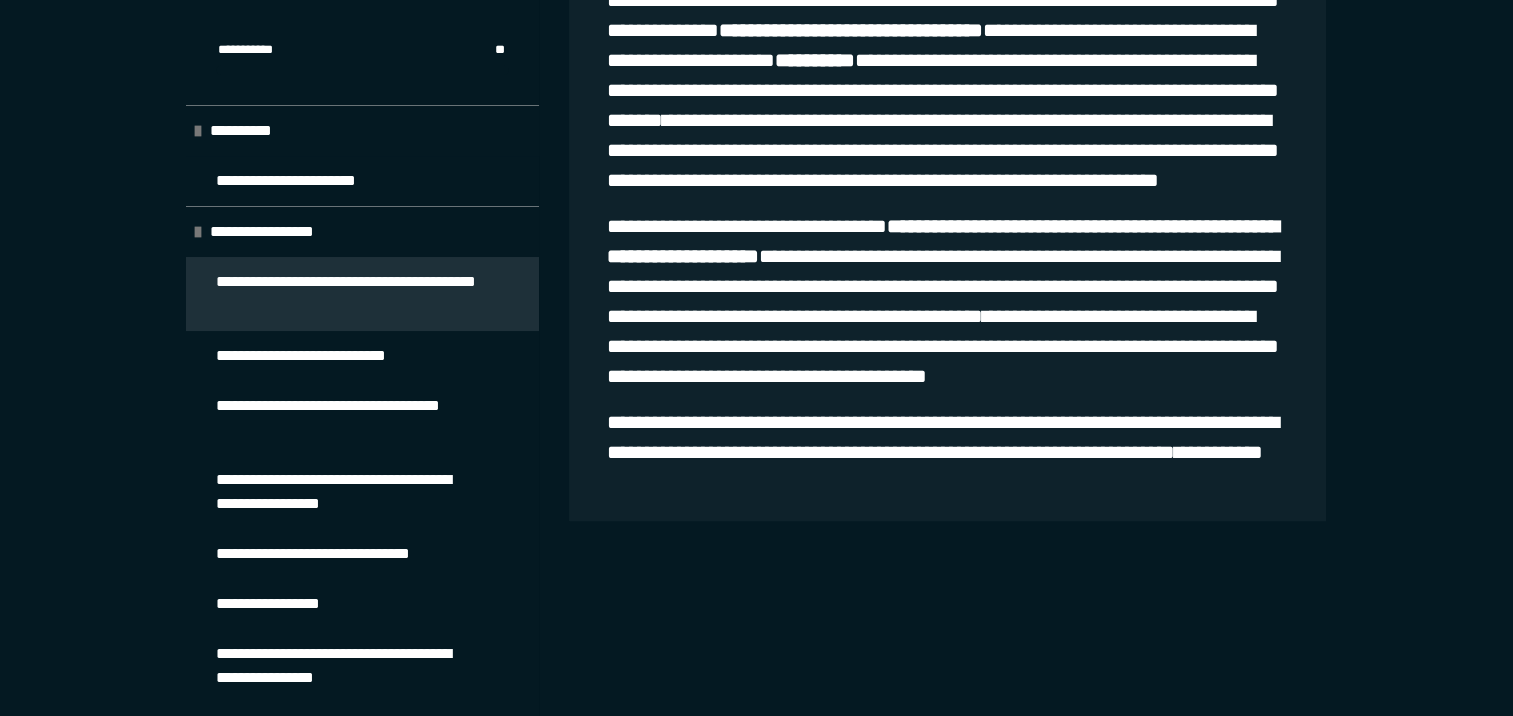click on "**********" at bounding box center [312, 356] 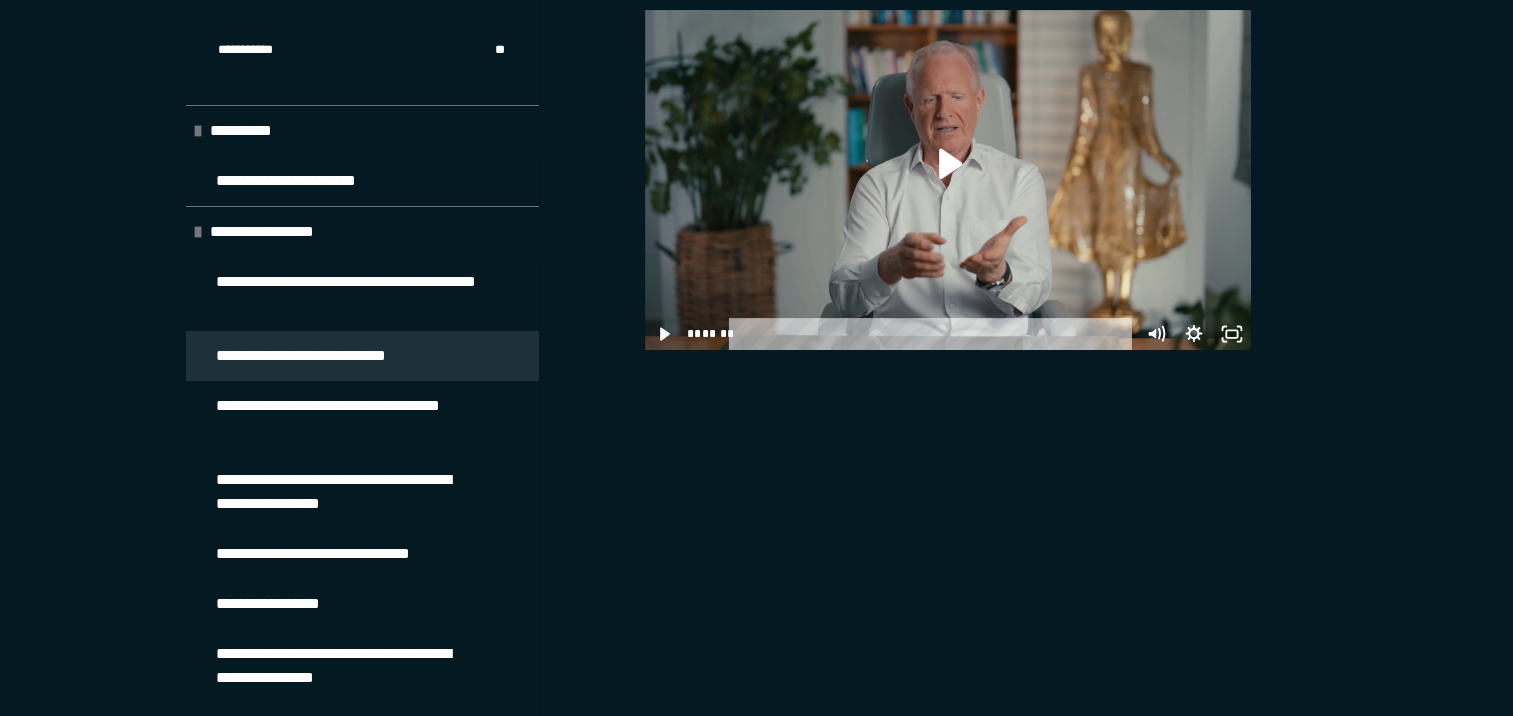 click on "**********" at bounding box center [347, 418] 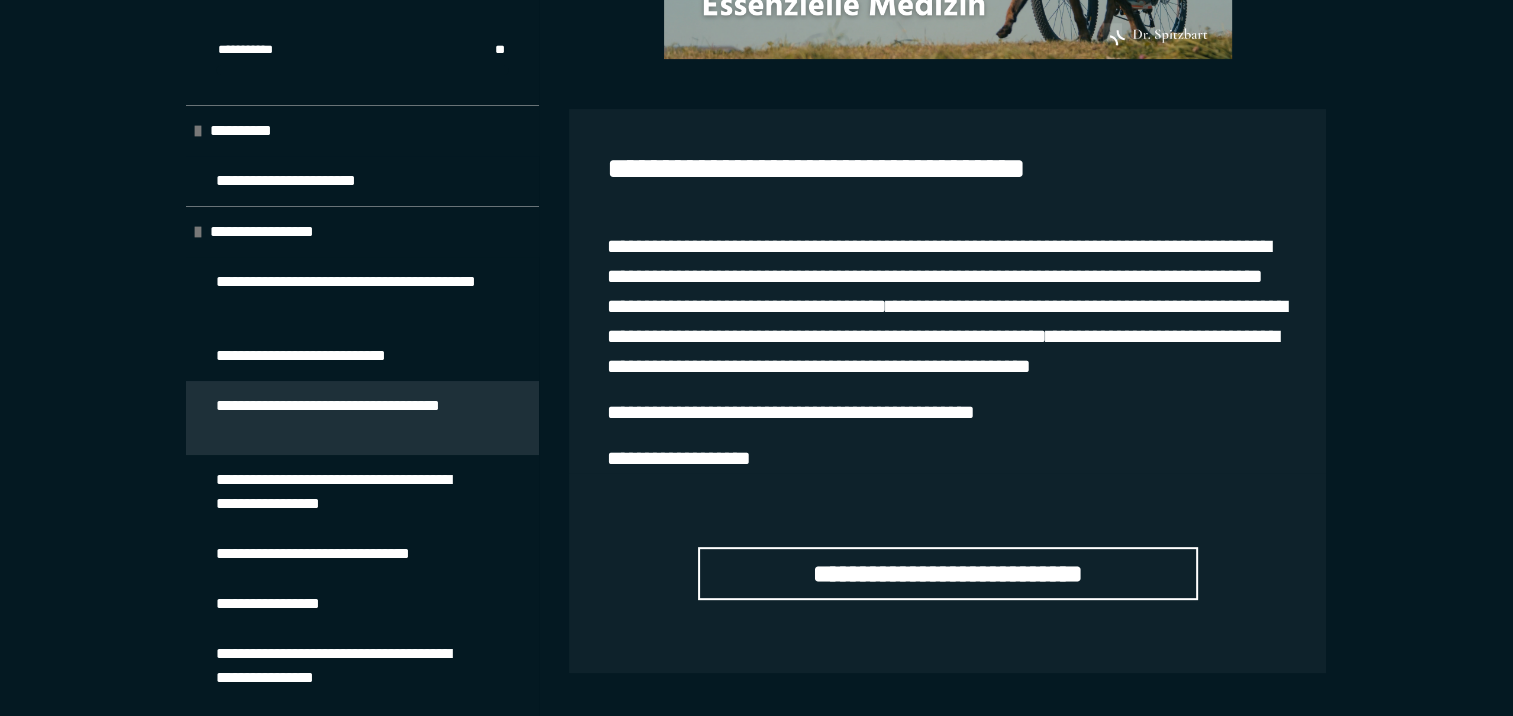 scroll, scrollTop: 645, scrollLeft: 0, axis: vertical 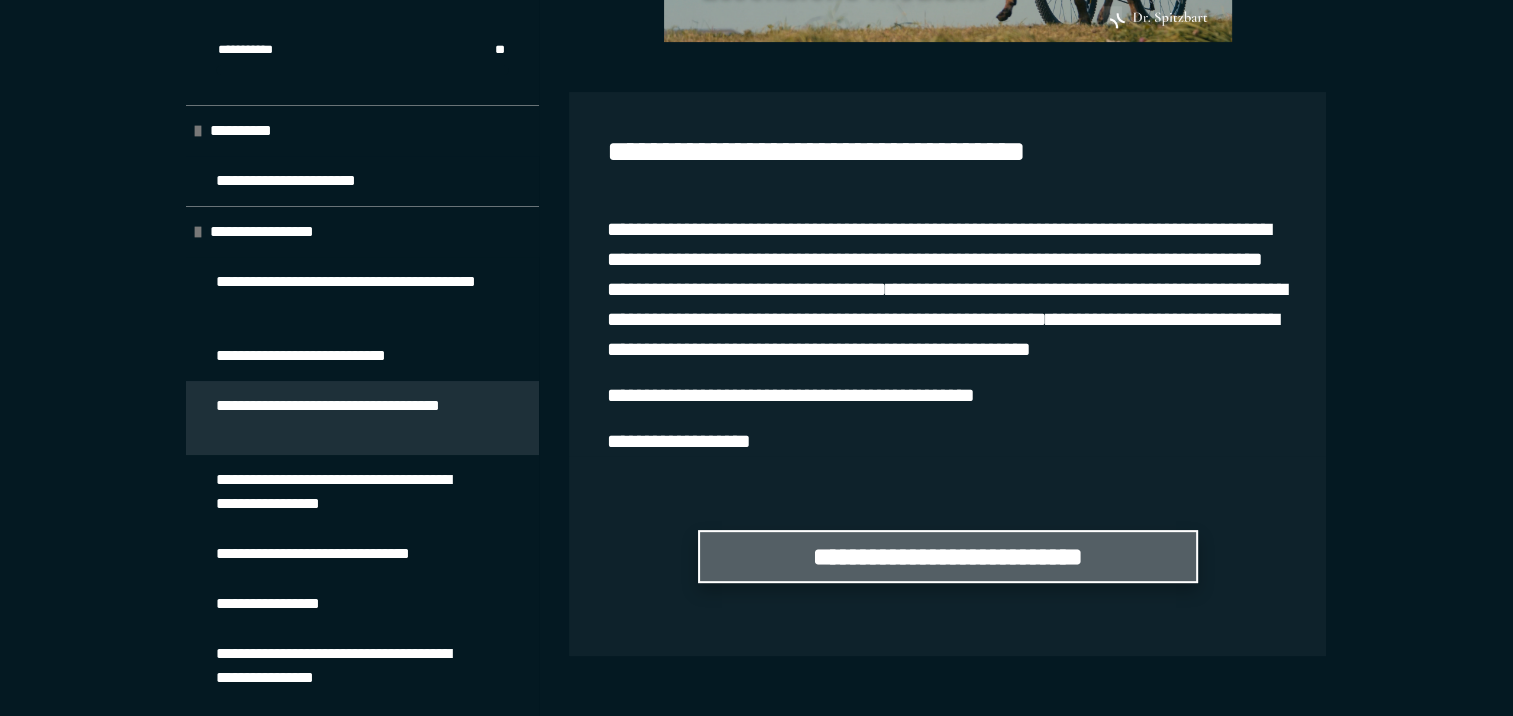 click on "**********" at bounding box center [948, 556] 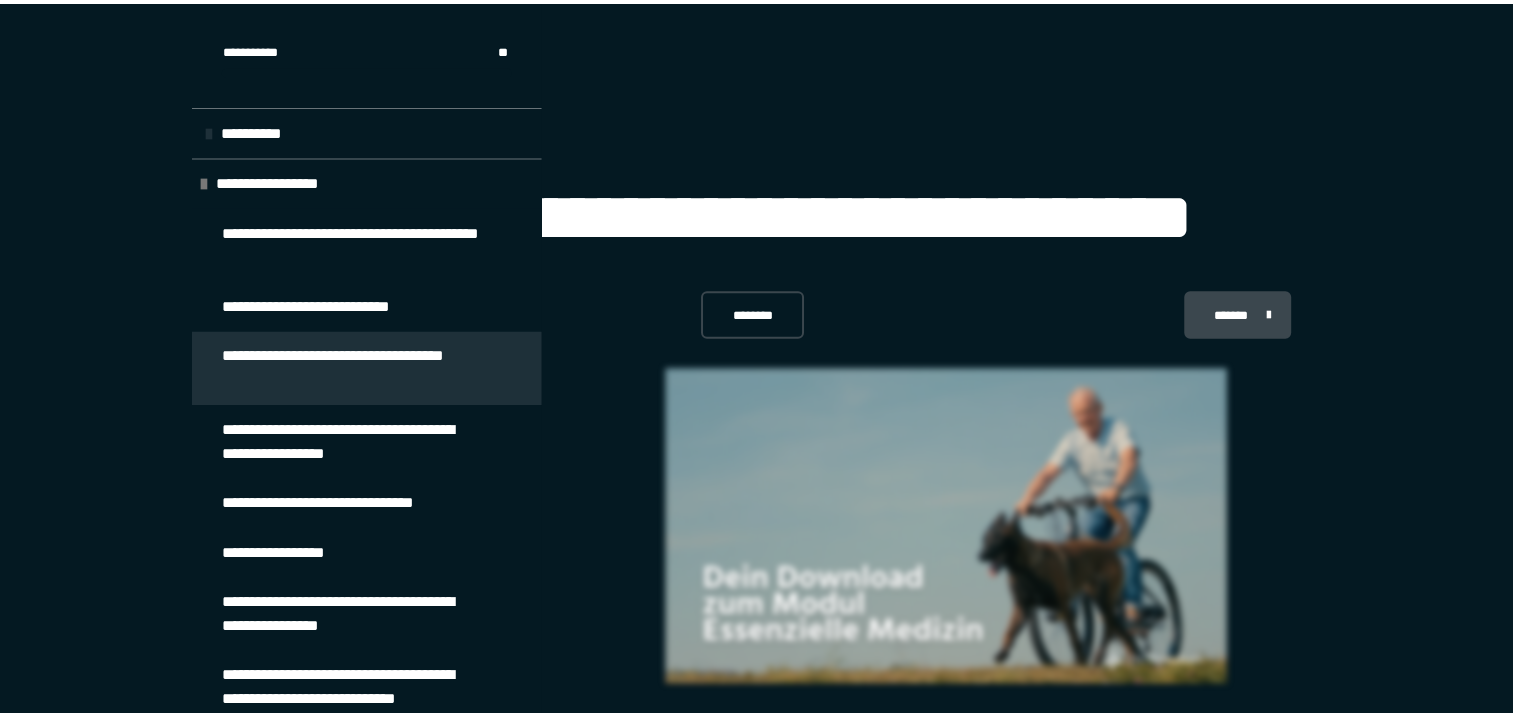 scroll, scrollTop: 644, scrollLeft: 0, axis: vertical 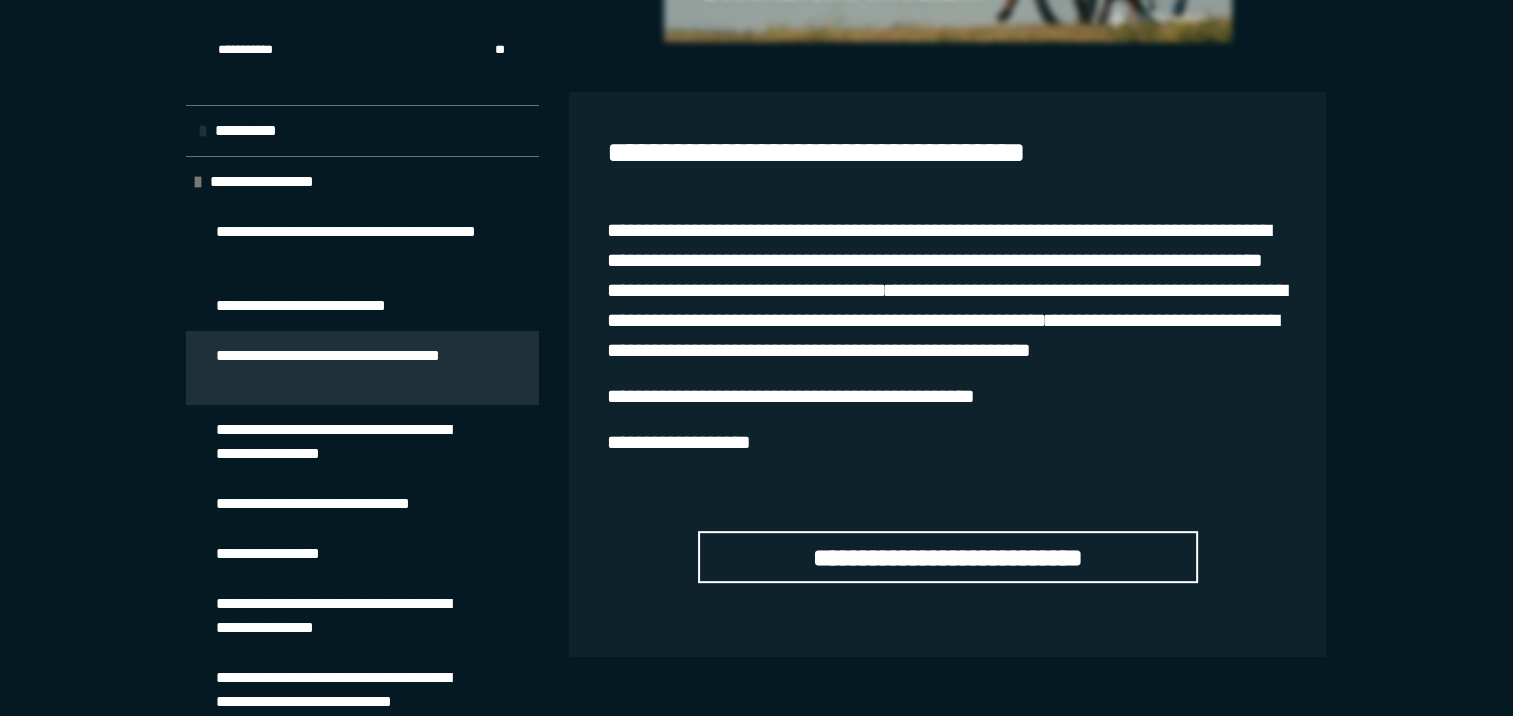 click on "**********" at bounding box center (347, 442) 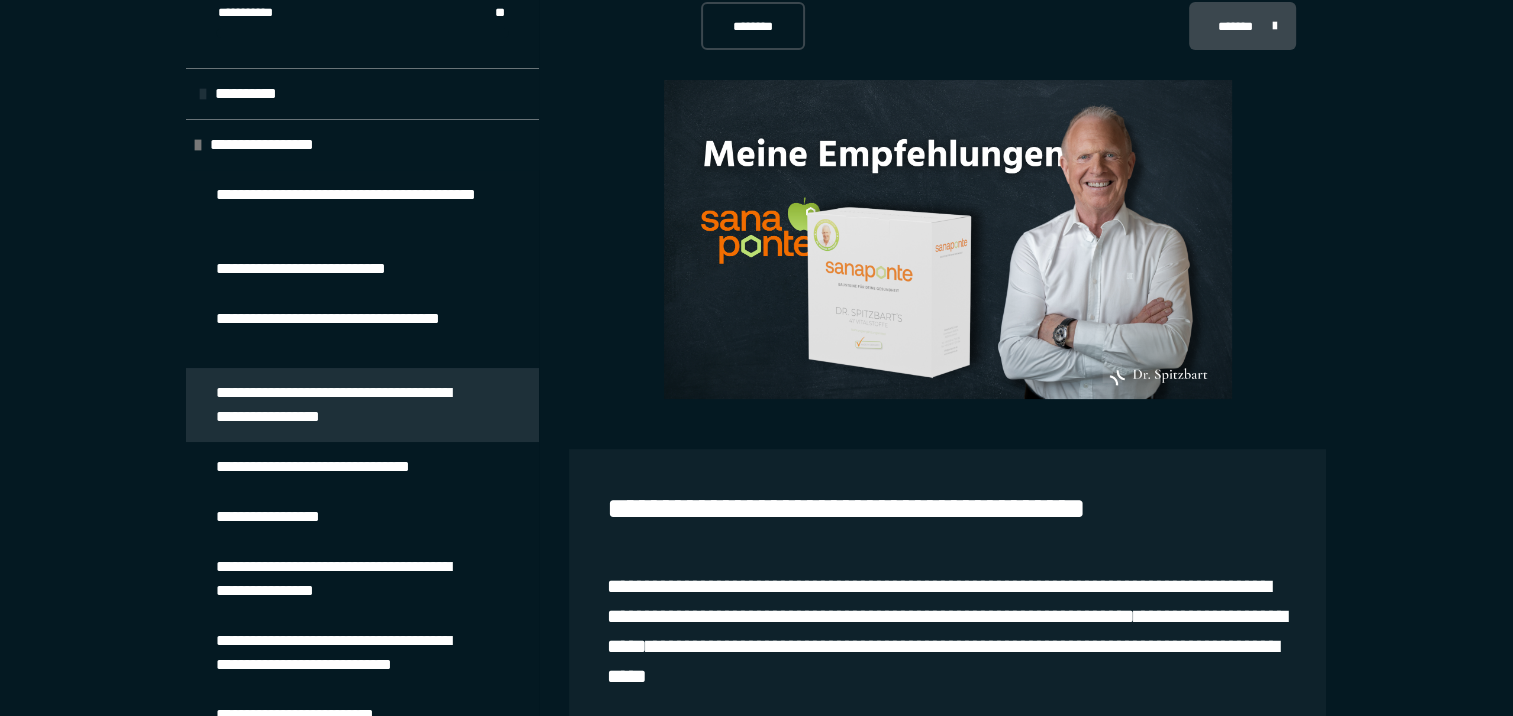 scroll, scrollTop: 40, scrollLeft: 0, axis: vertical 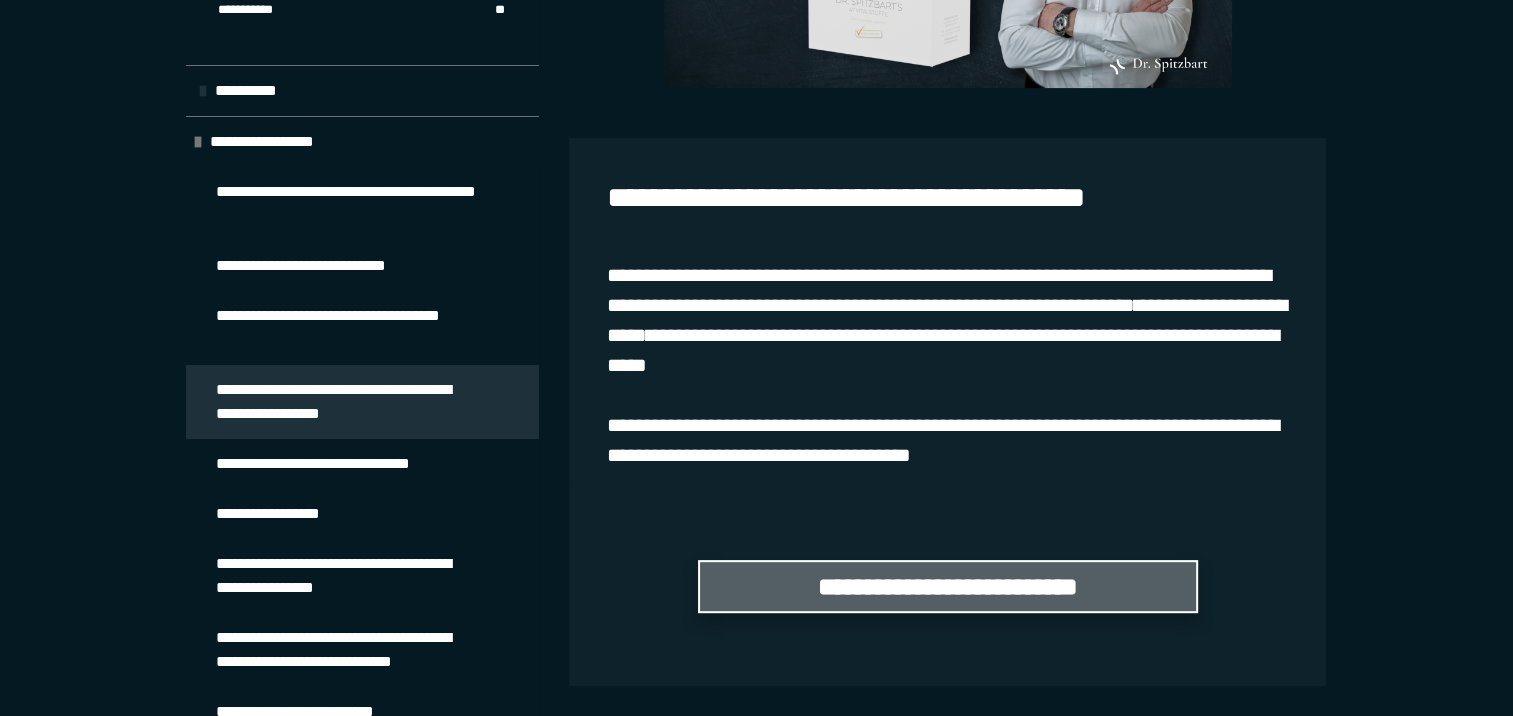 click on "**********" at bounding box center (948, 586) 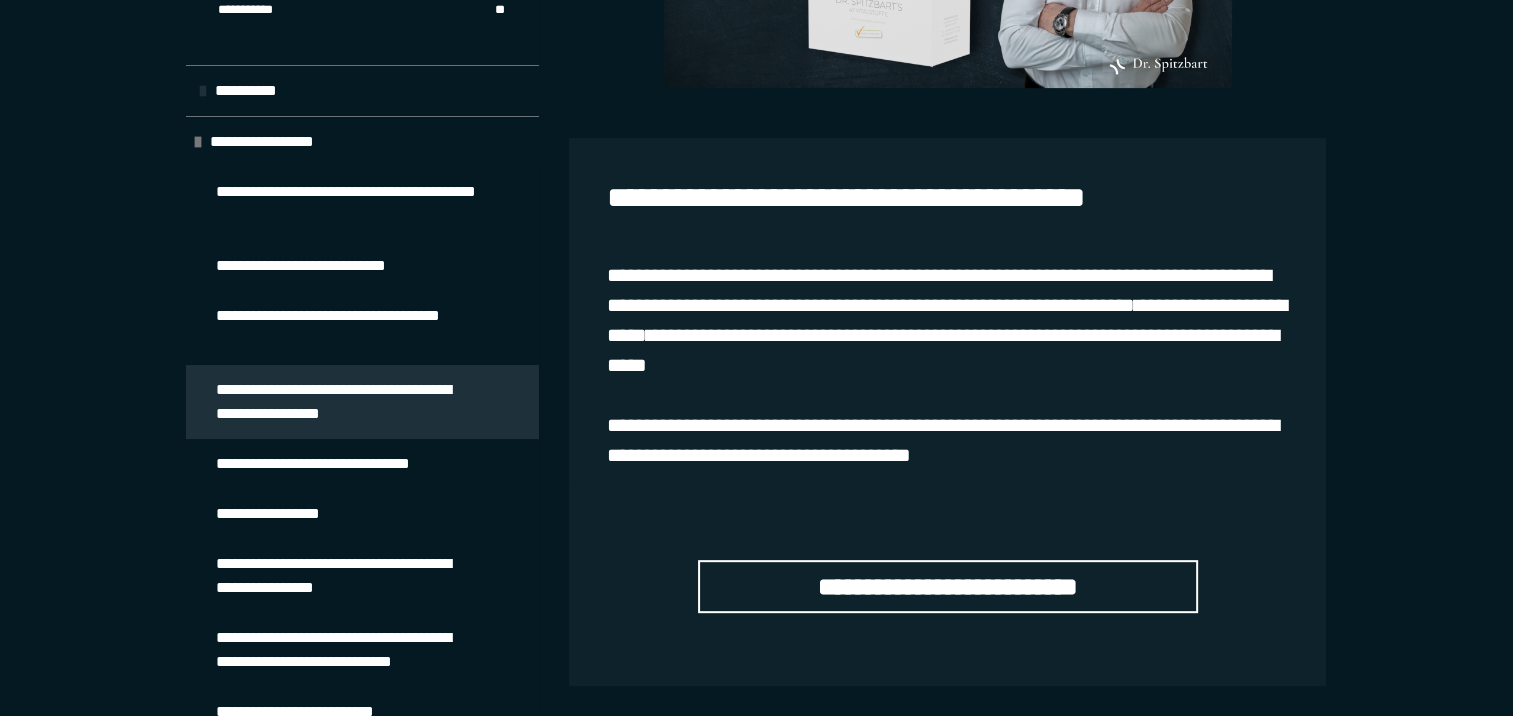 click on "**********" at bounding box center [342, 464] 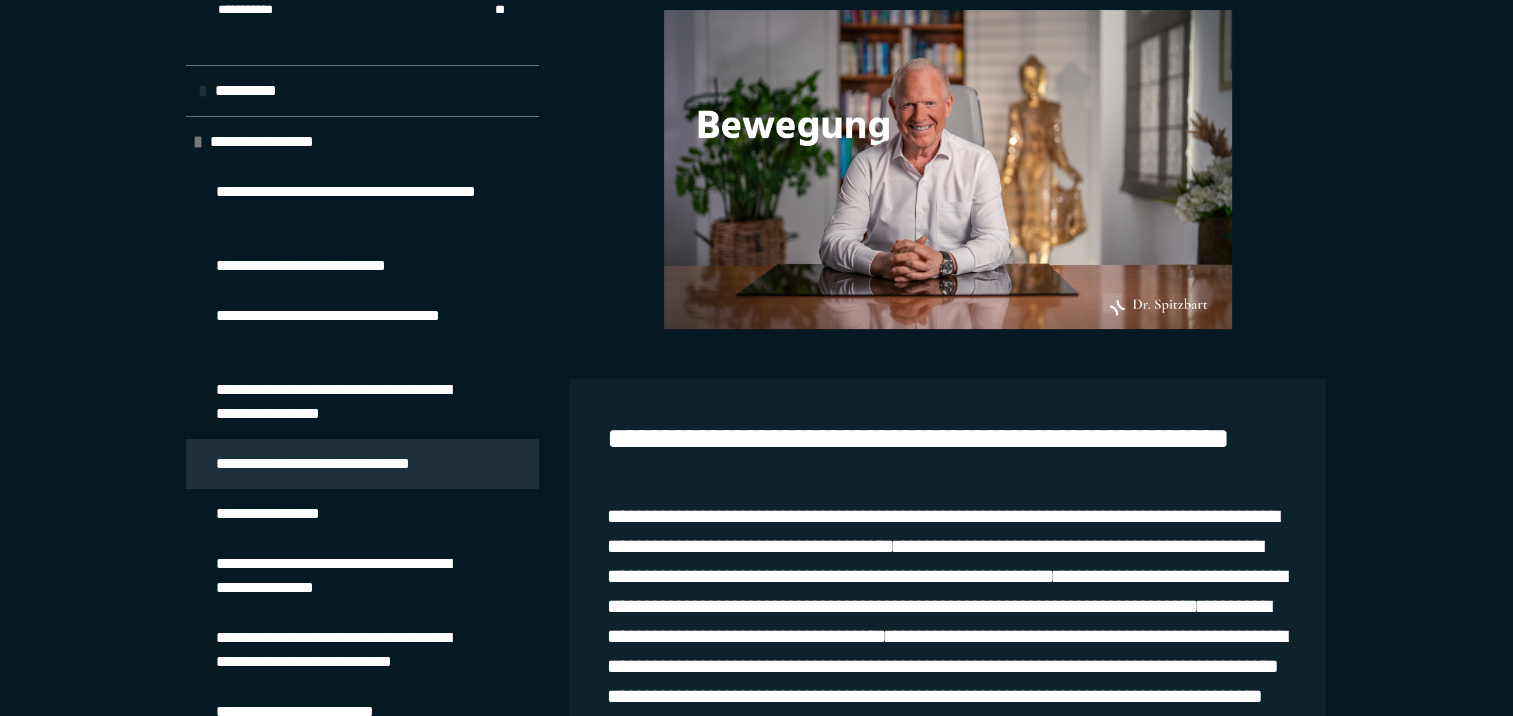 scroll, scrollTop: 80, scrollLeft: 0, axis: vertical 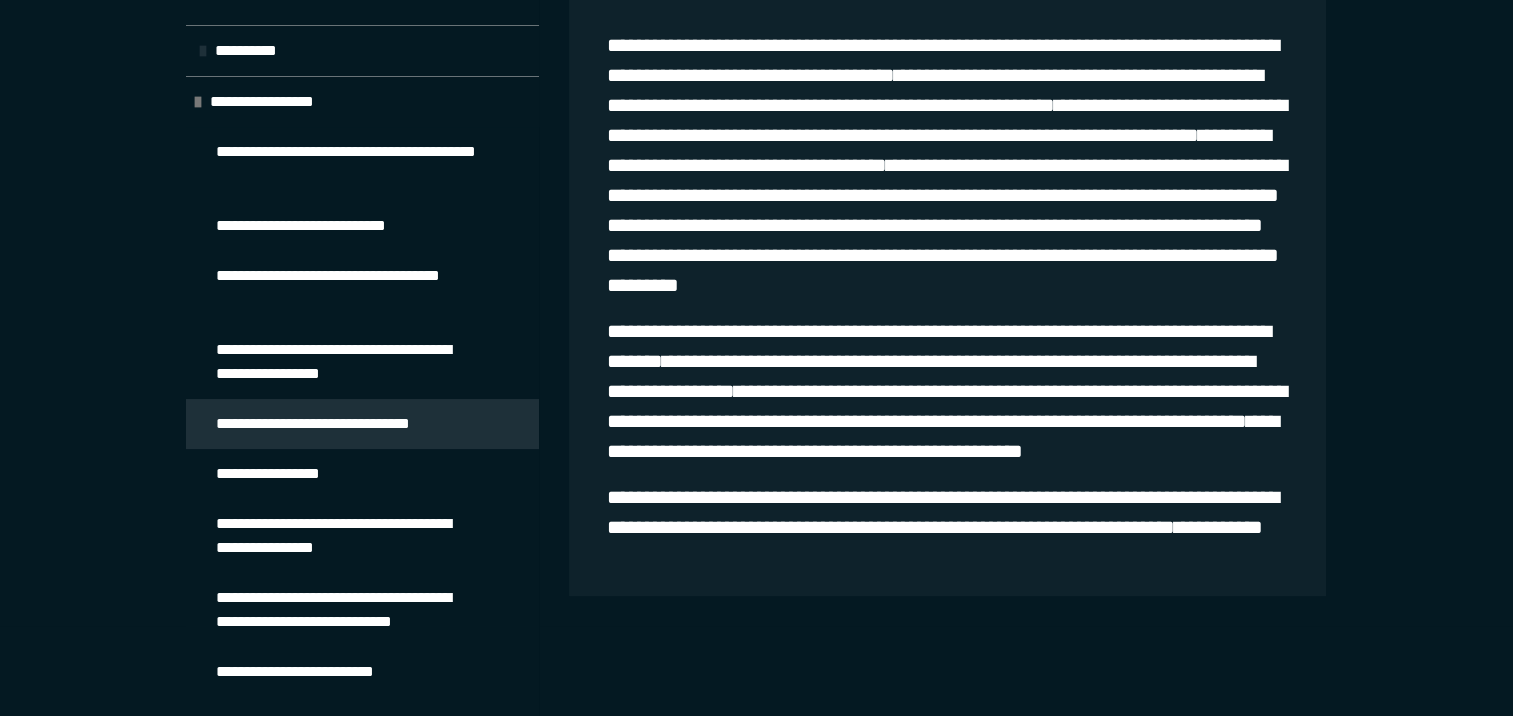 click on "**********" at bounding box center (284, 474) 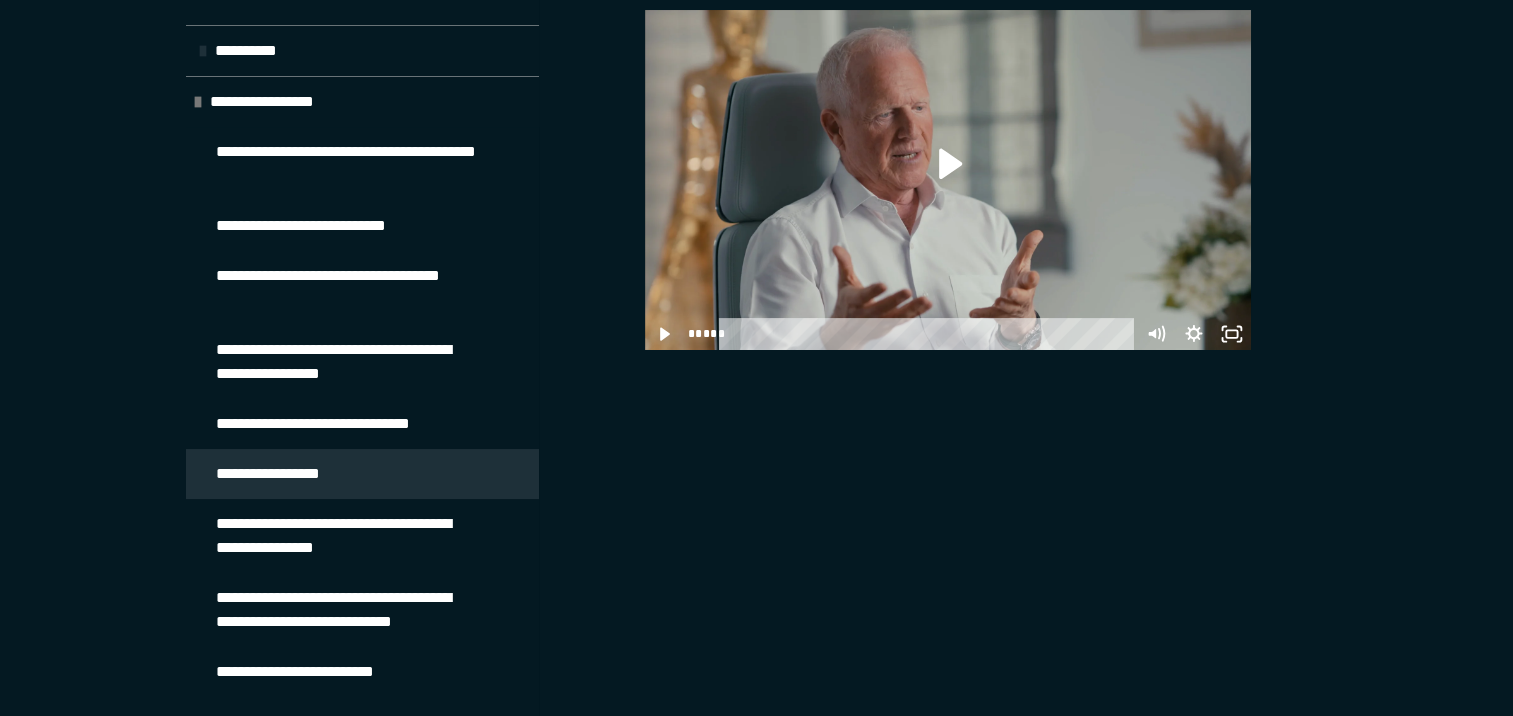 click on "**********" at bounding box center (347, 536) 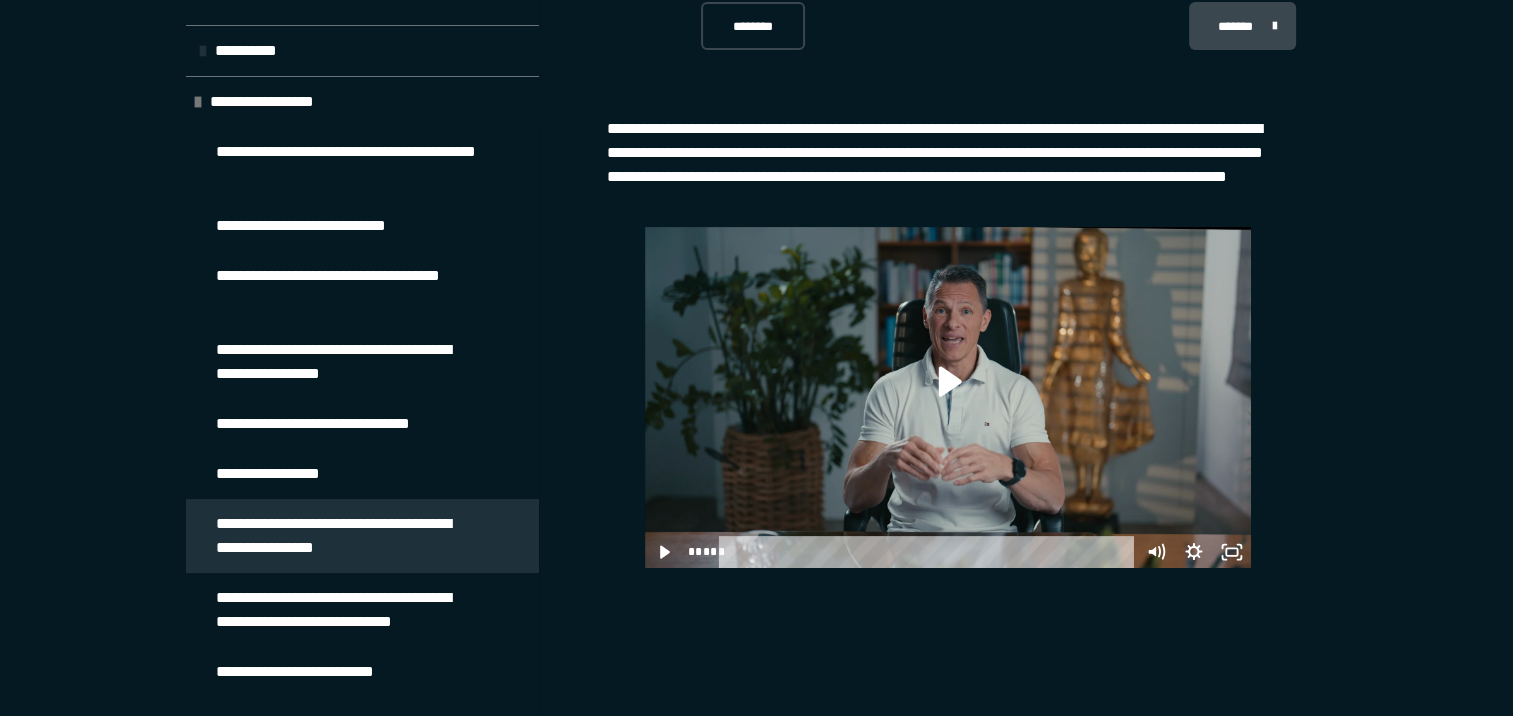 click on "**********" at bounding box center (347, 610) 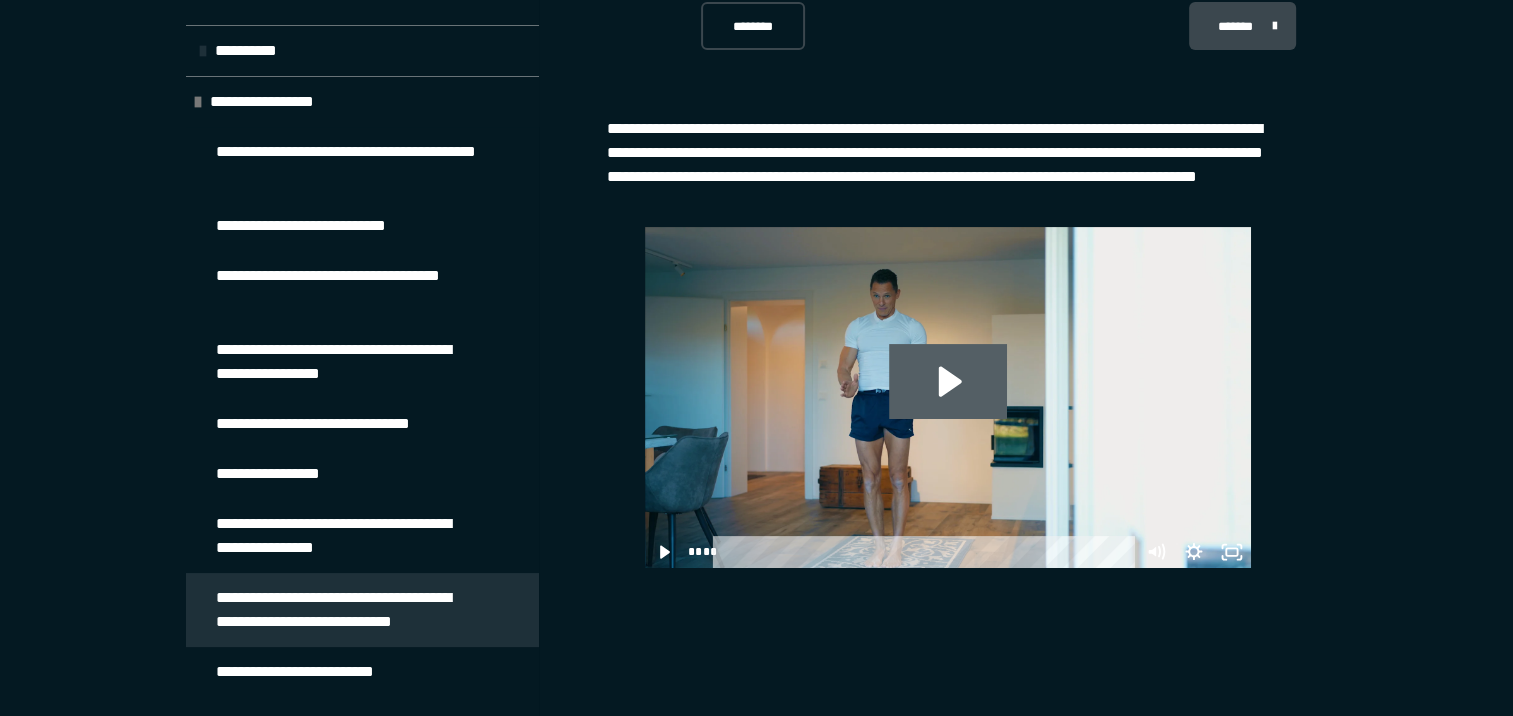 click 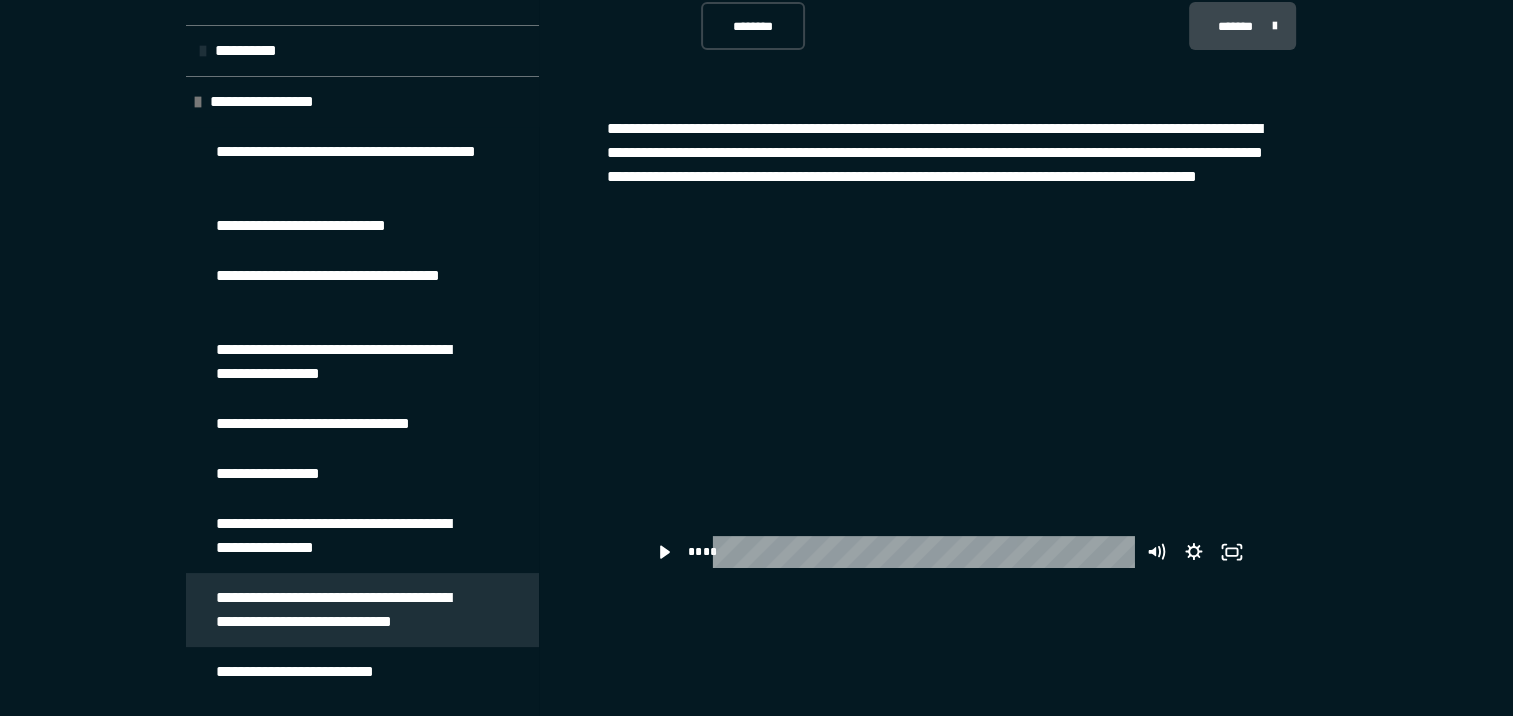 click on "**********" at bounding box center (321, 672) 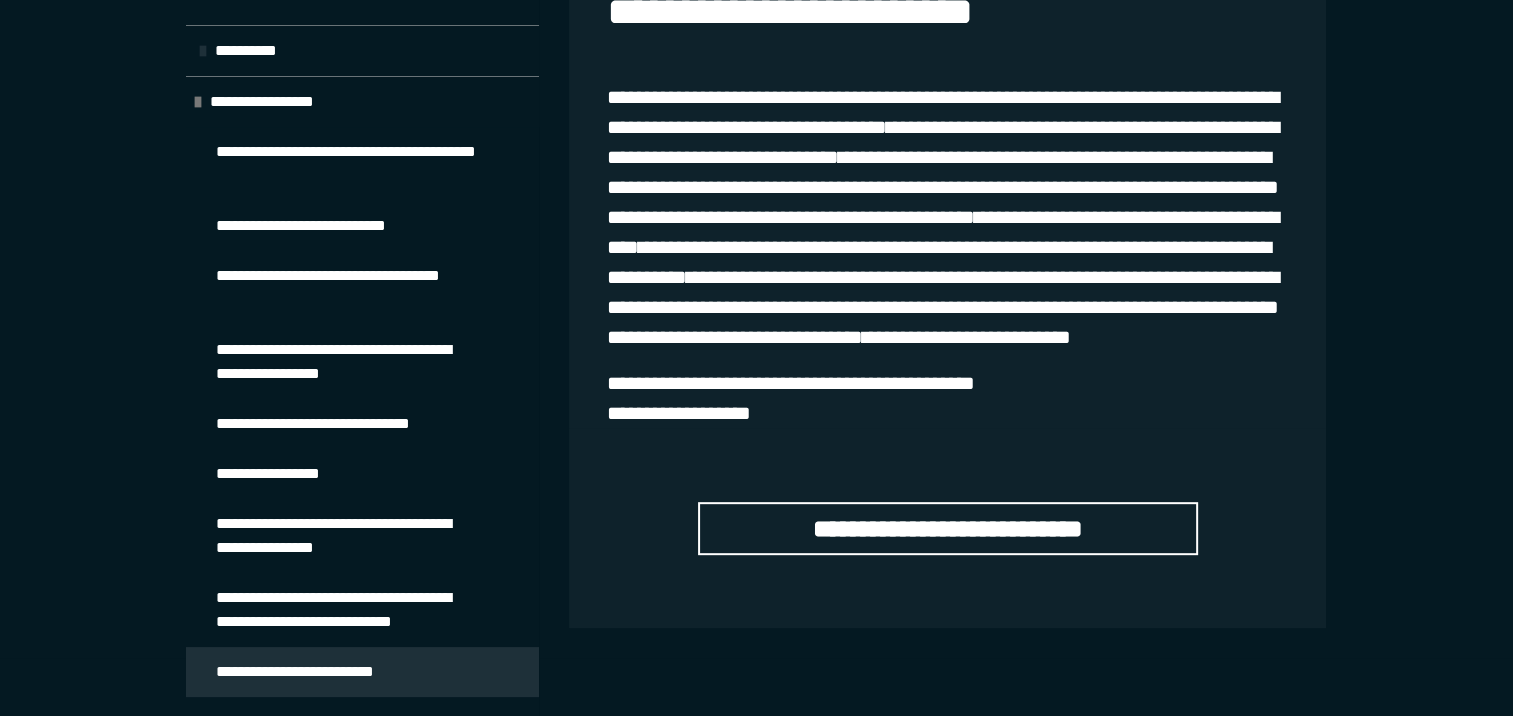 scroll, scrollTop: 794, scrollLeft: 0, axis: vertical 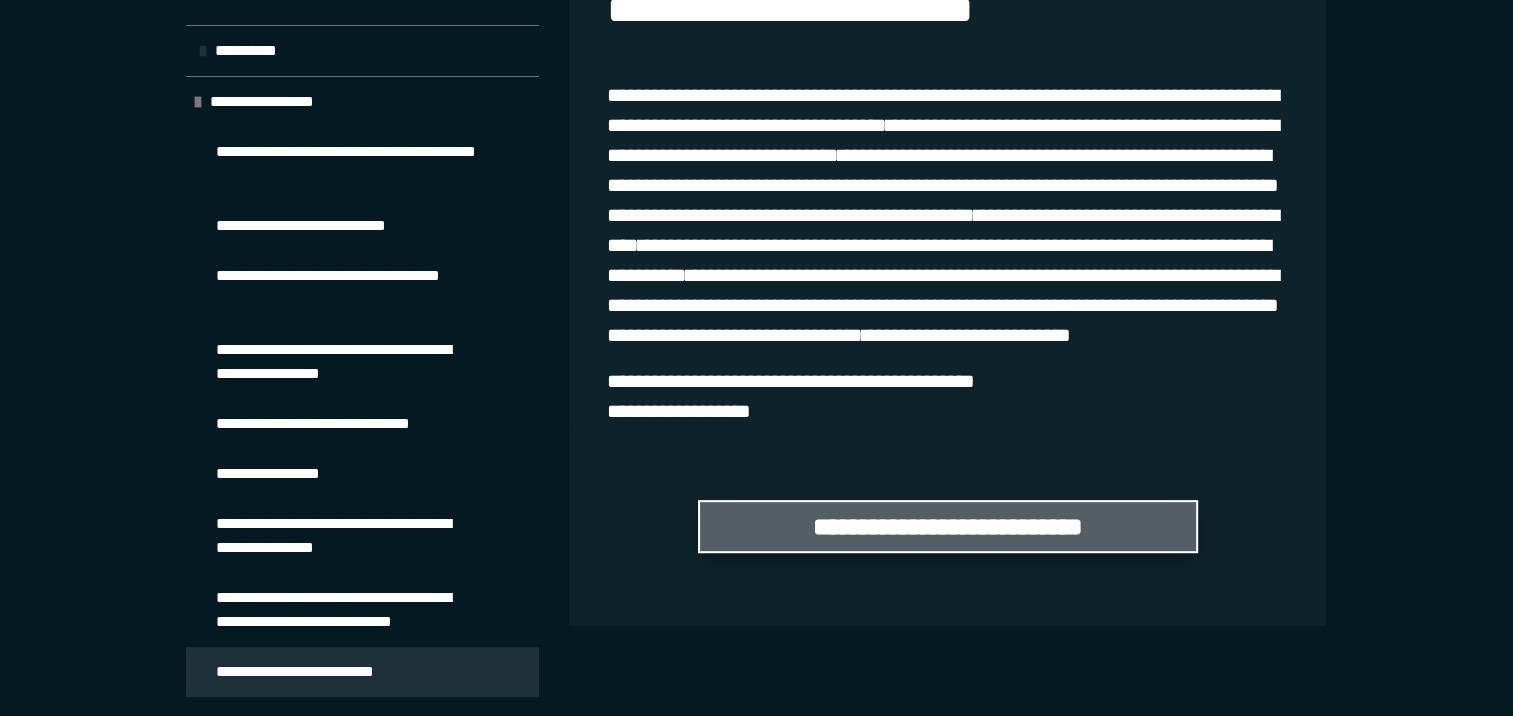 click on "**********" at bounding box center [948, 526] 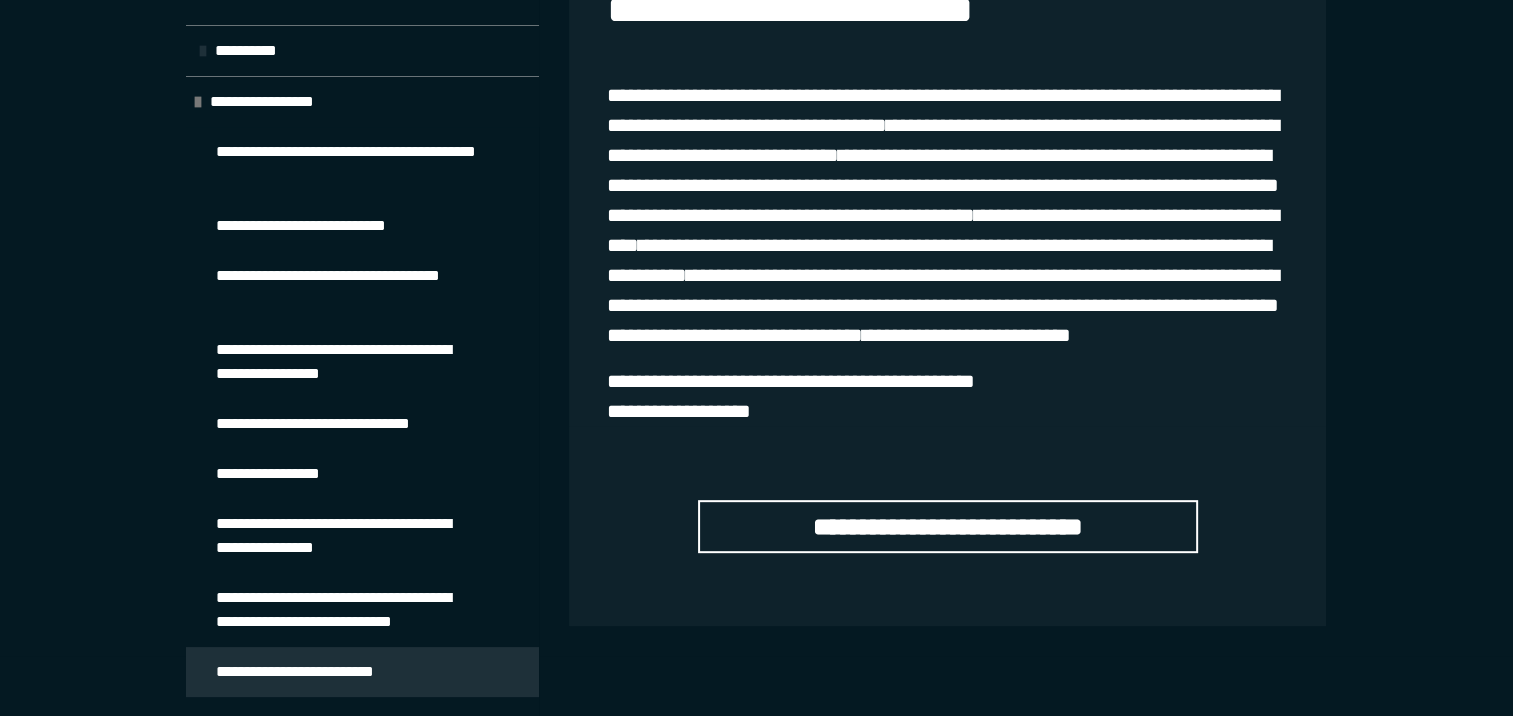 type 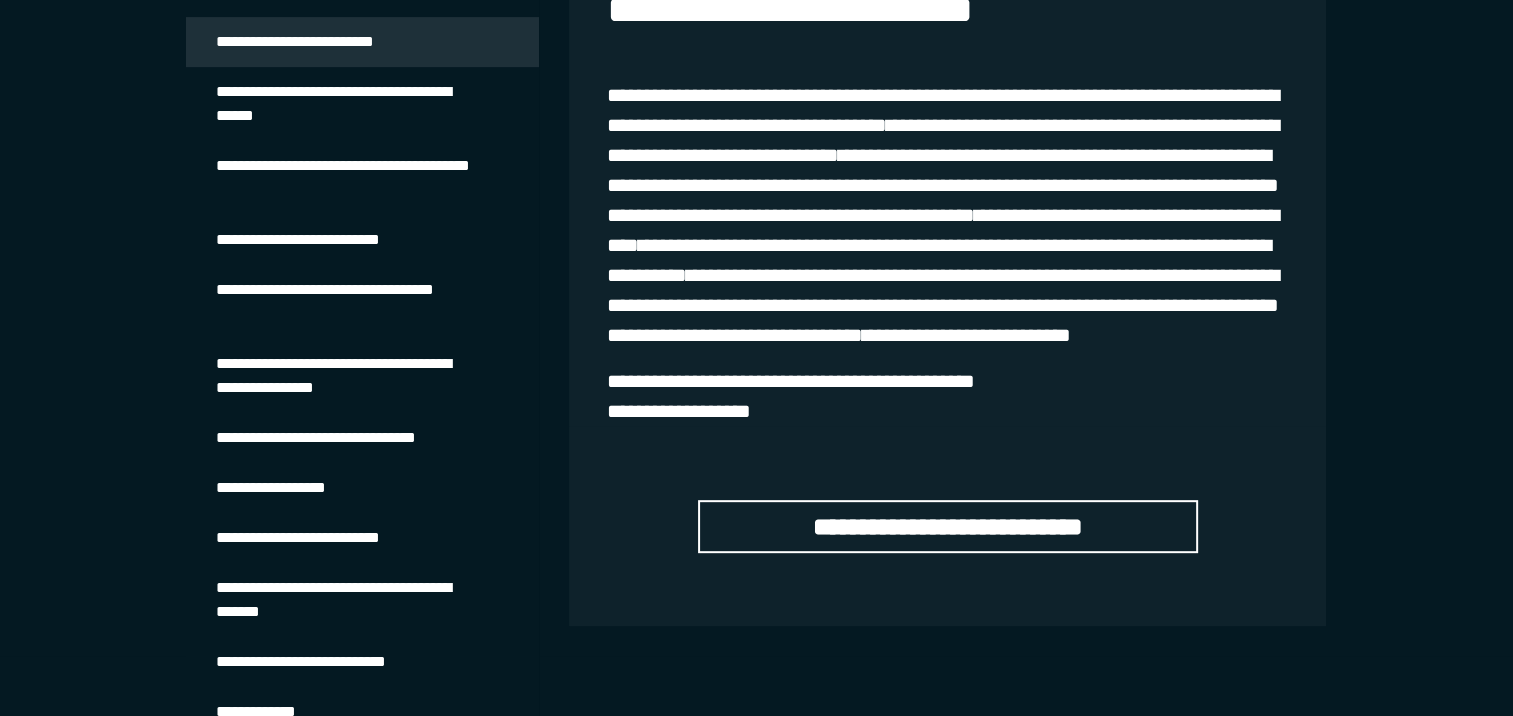 click on "**********" at bounding box center [347, 178] 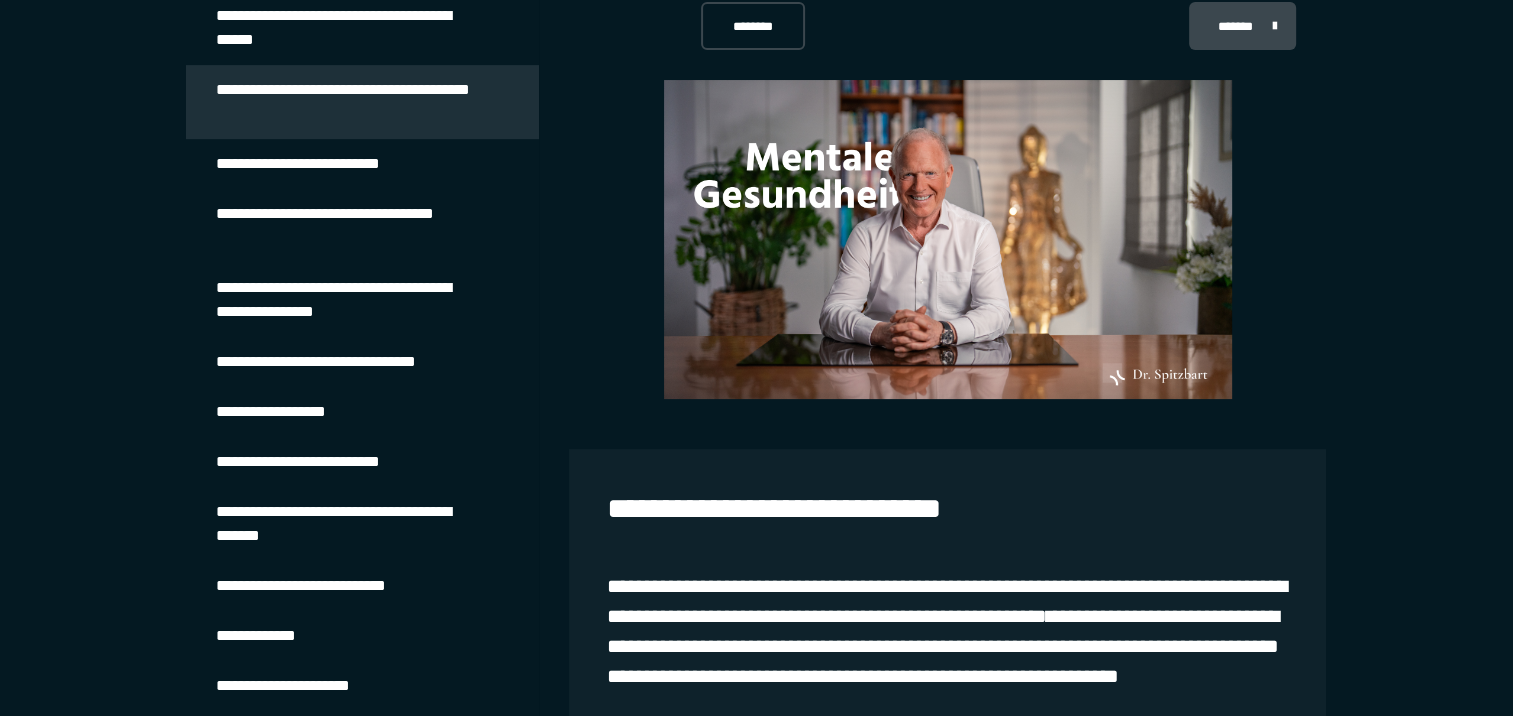 scroll, scrollTop: 790, scrollLeft: 0, axis: vertical 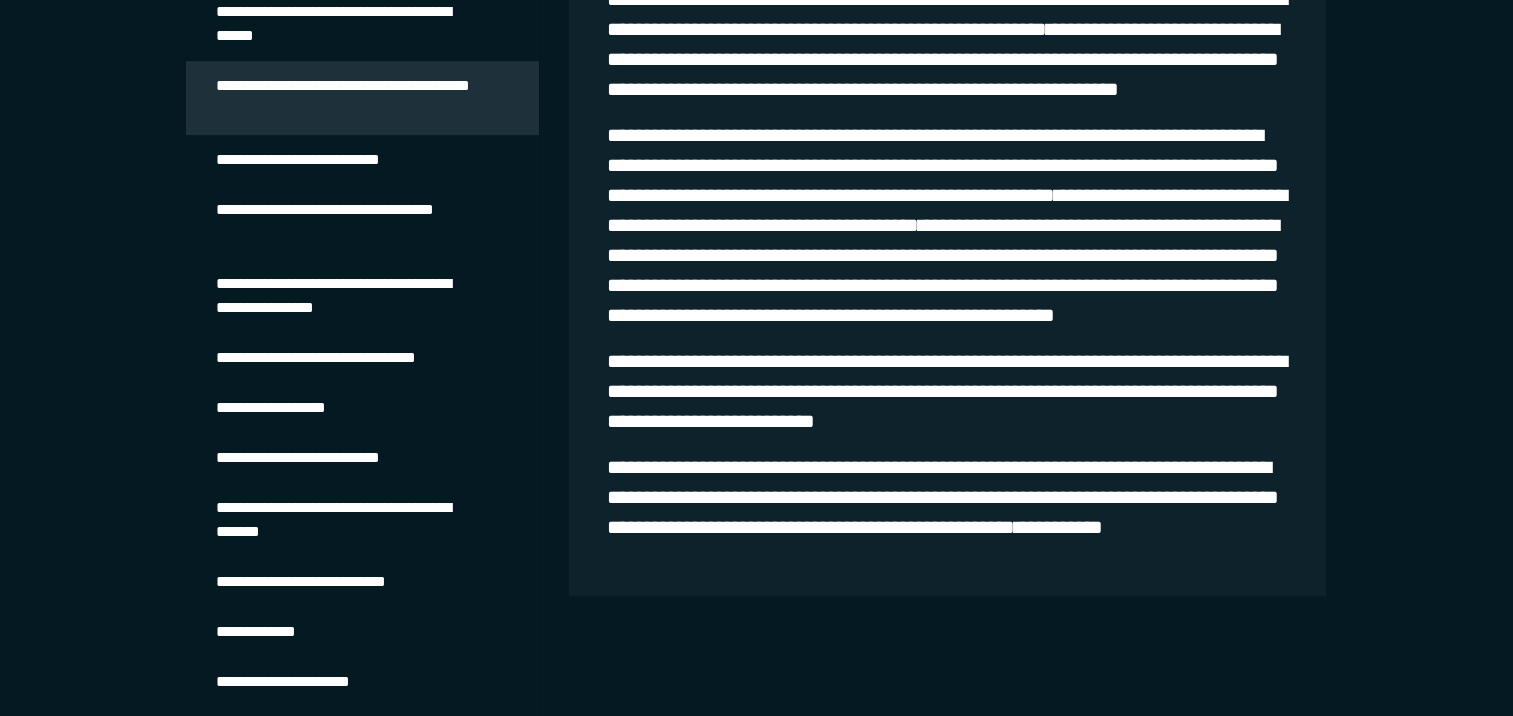 click on "**********" at bounding box center (317, 160) 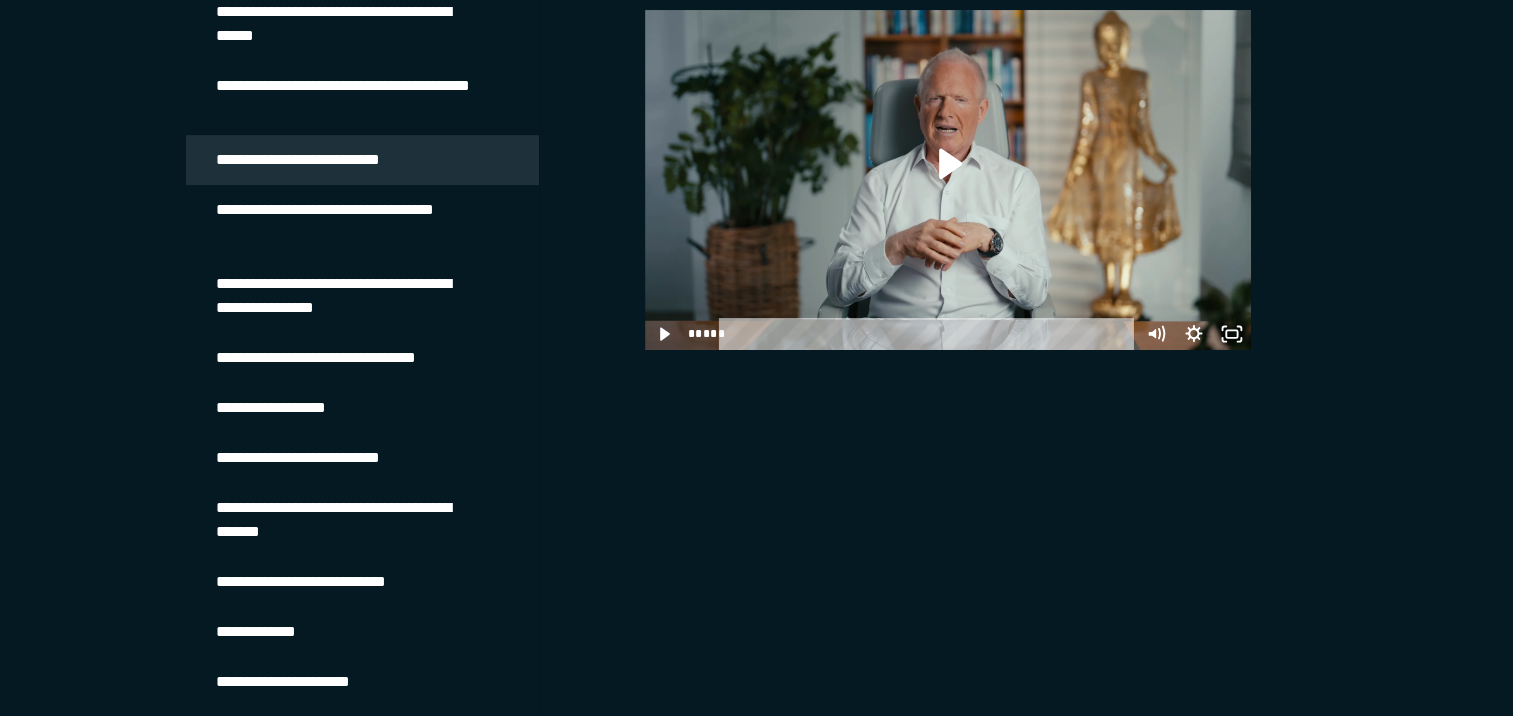 click on "**********" at bounding box center (347, 222) 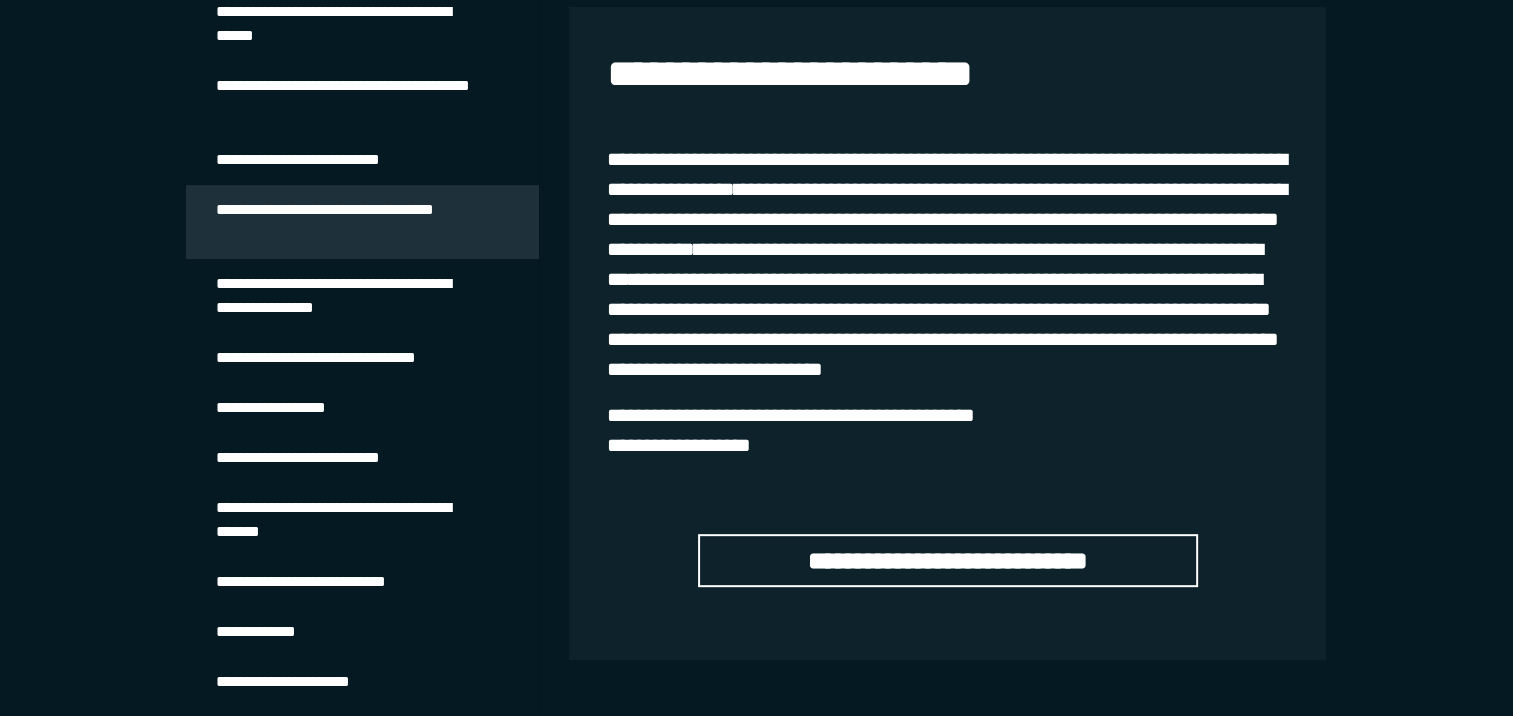 scroll, scrollTop: 734, scrollLeft: 0, axis: vertical 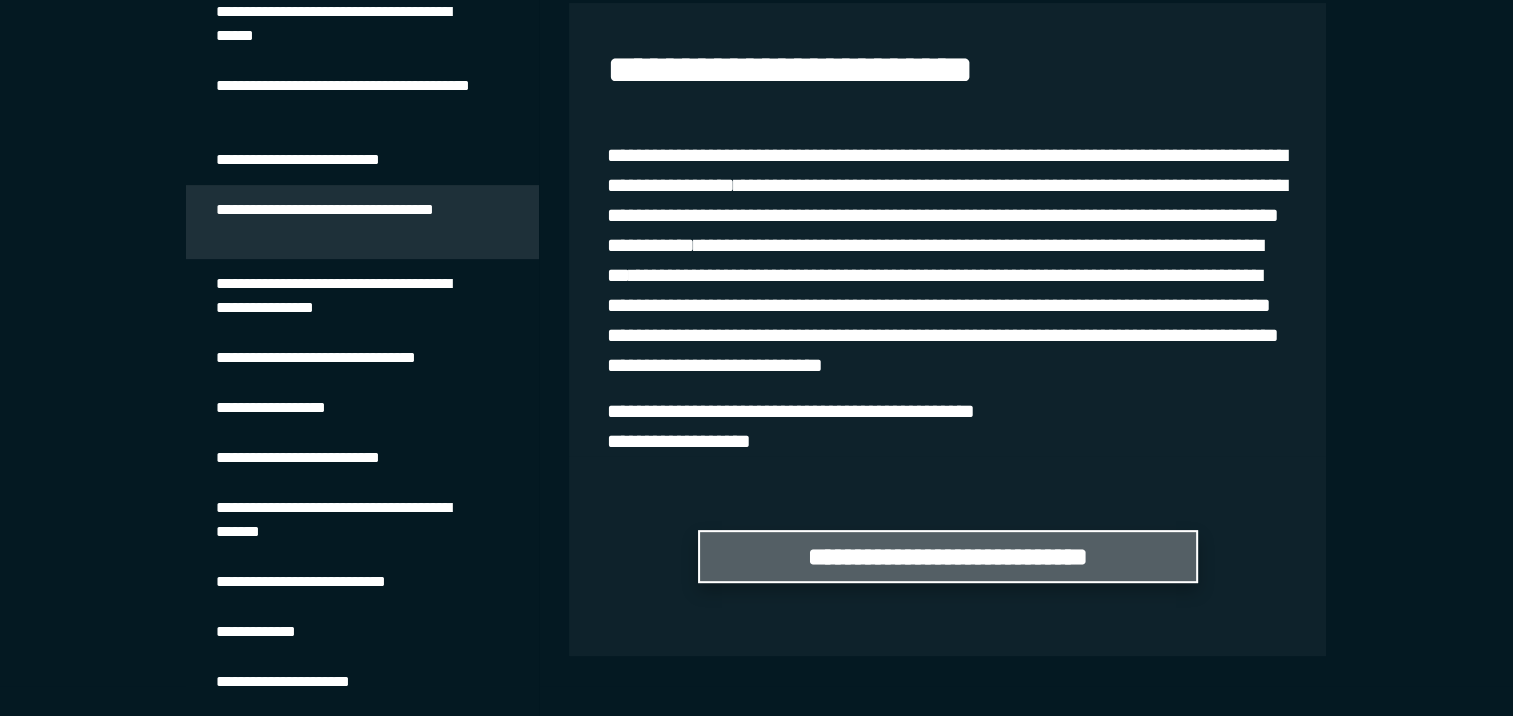 click on "**********" at bounding box center (948, 556) 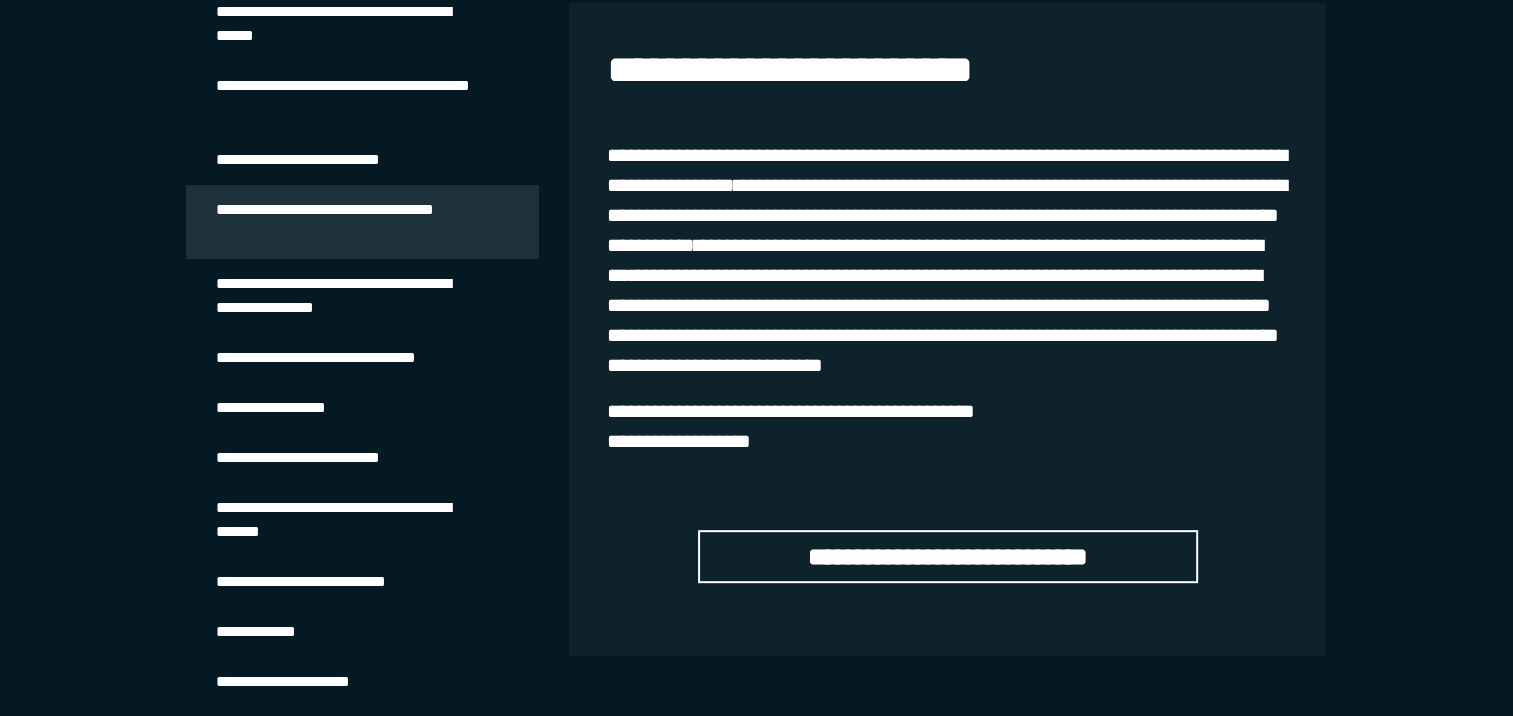 click on "**********" at bounding box center (347, 296) 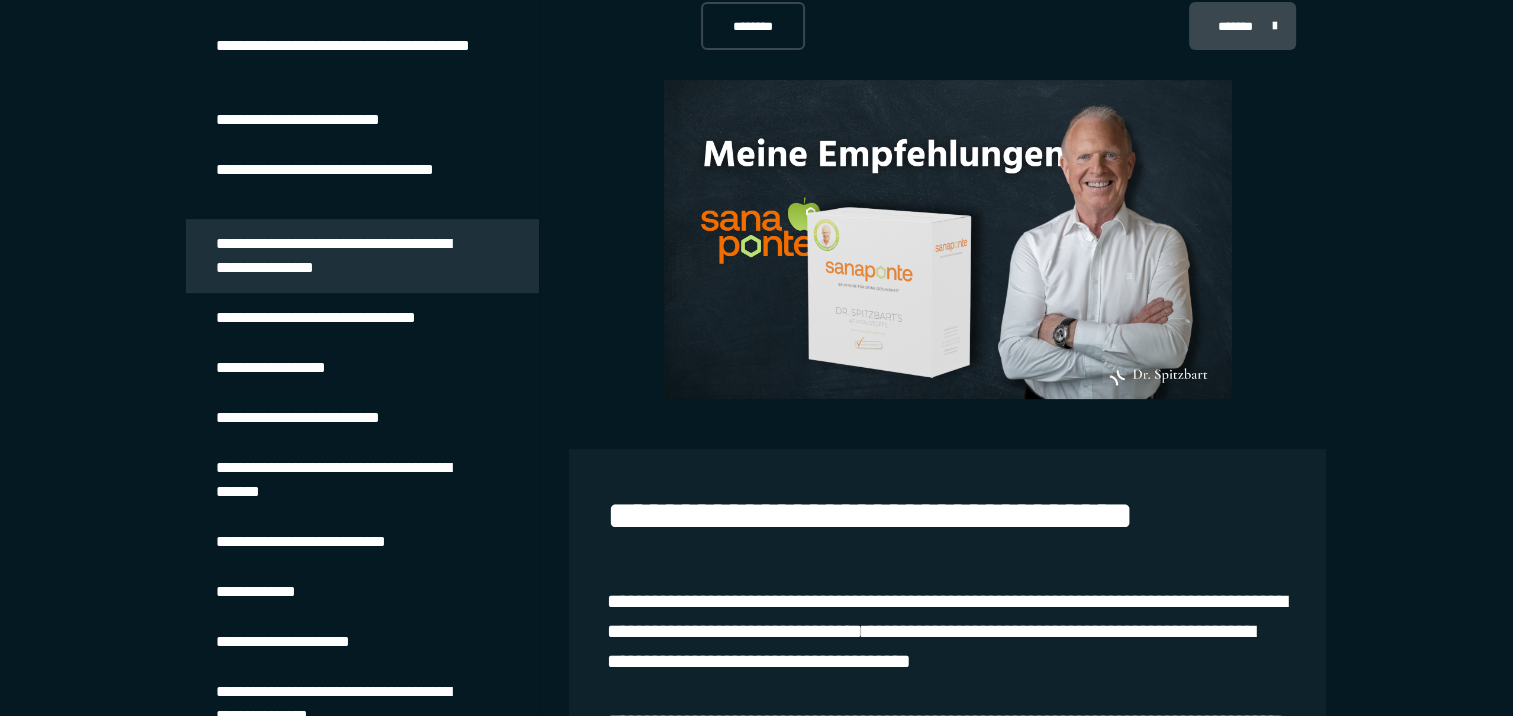 scroll, scrollTop: 950, scrollLeft: 0, axis: vertical 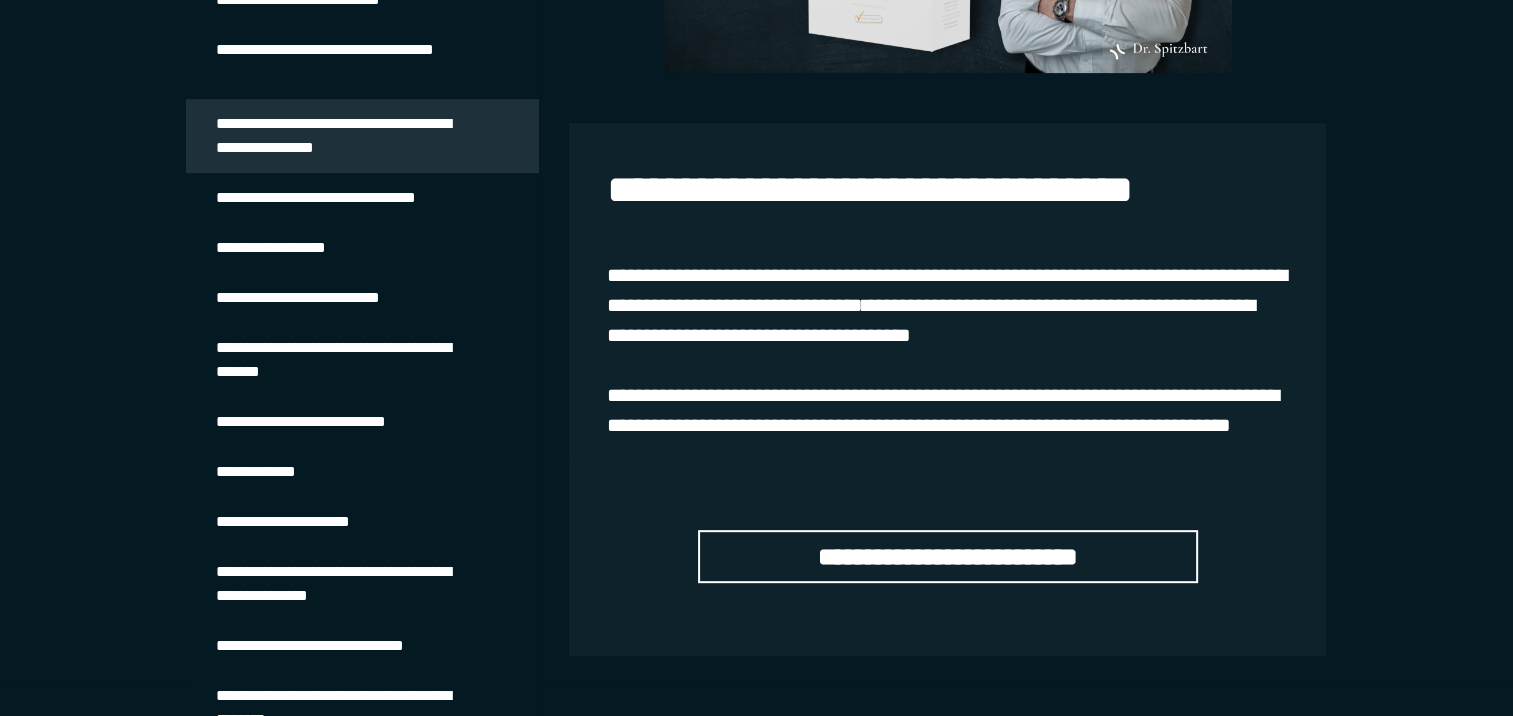 click on "**********" at bounding box center (340, 198) 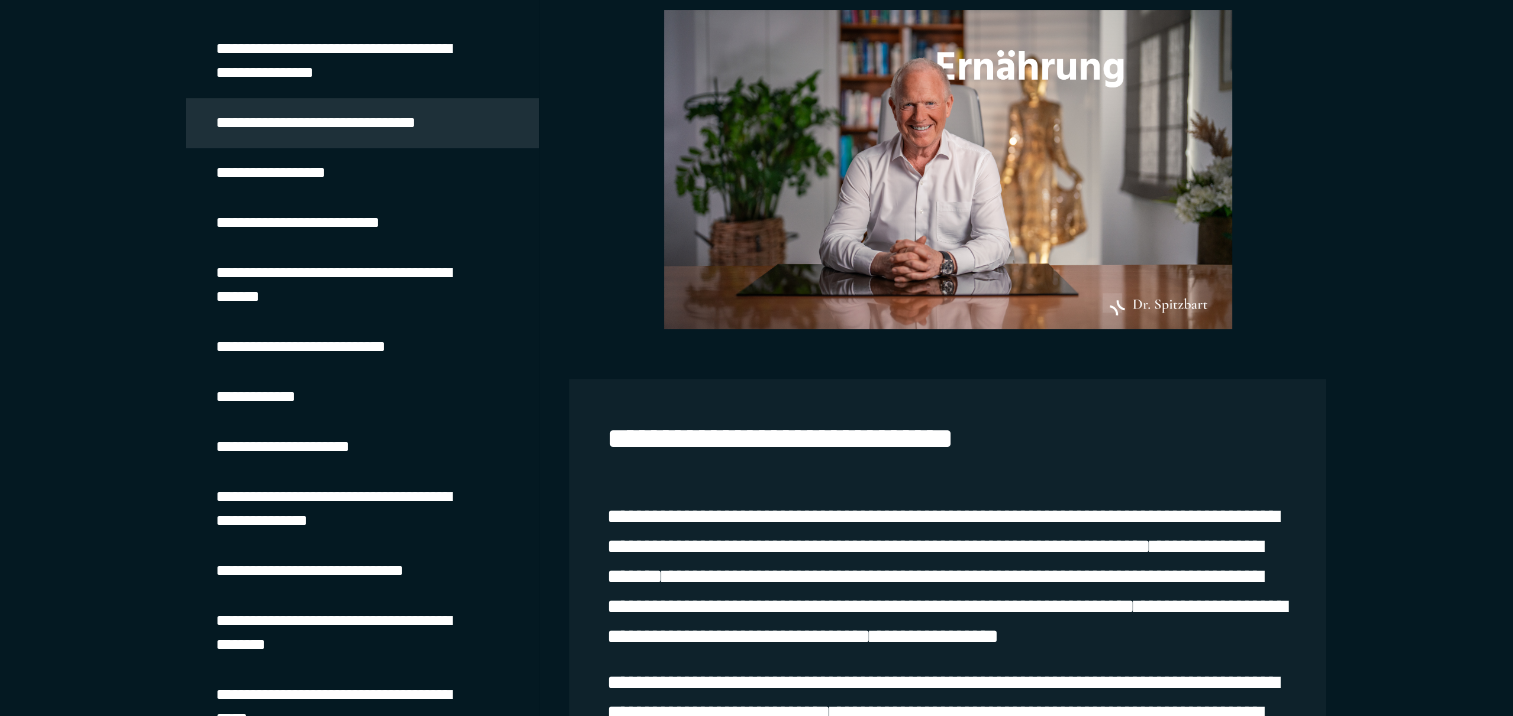 scroll, scrollTop: 1030, scrollLeft: 0, axis: vertical 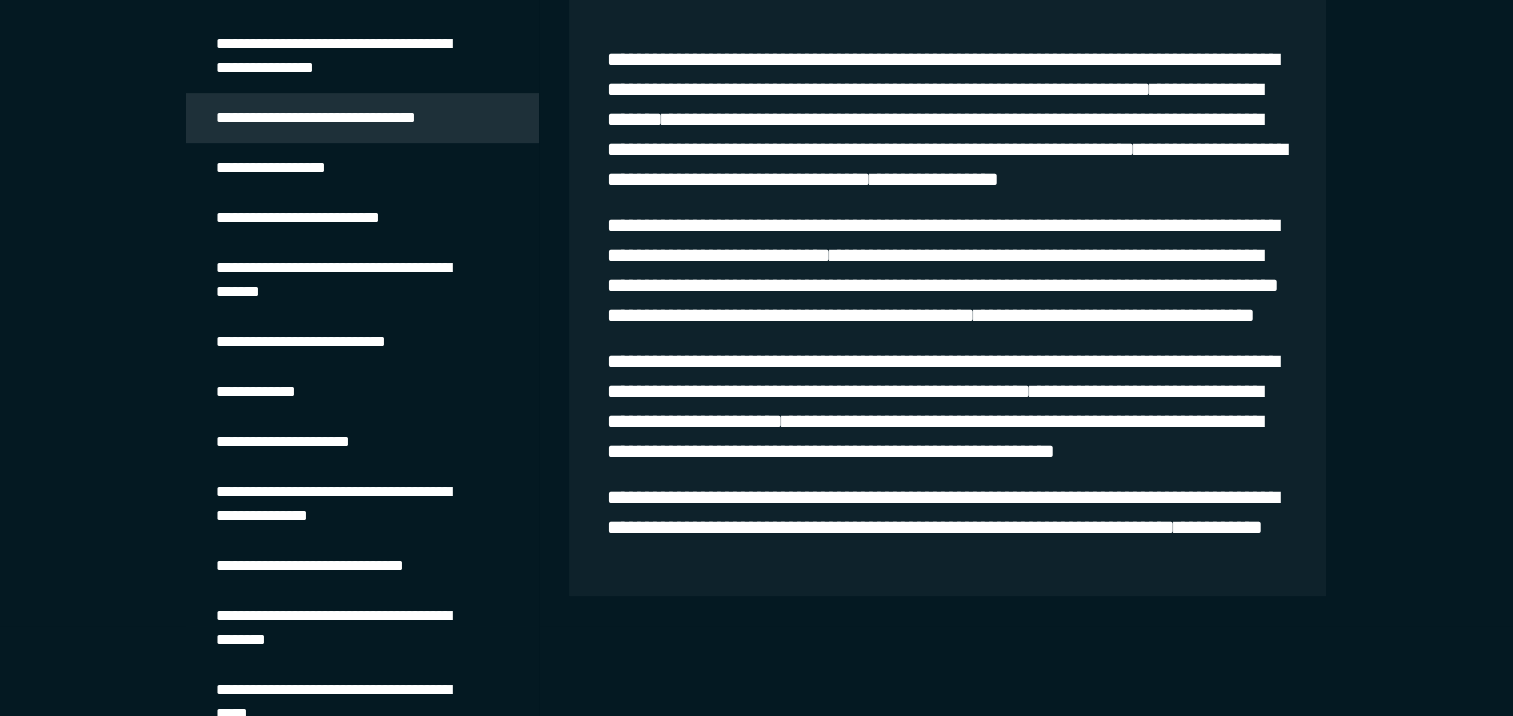 click on "**********" at bounding box center [283, 168] 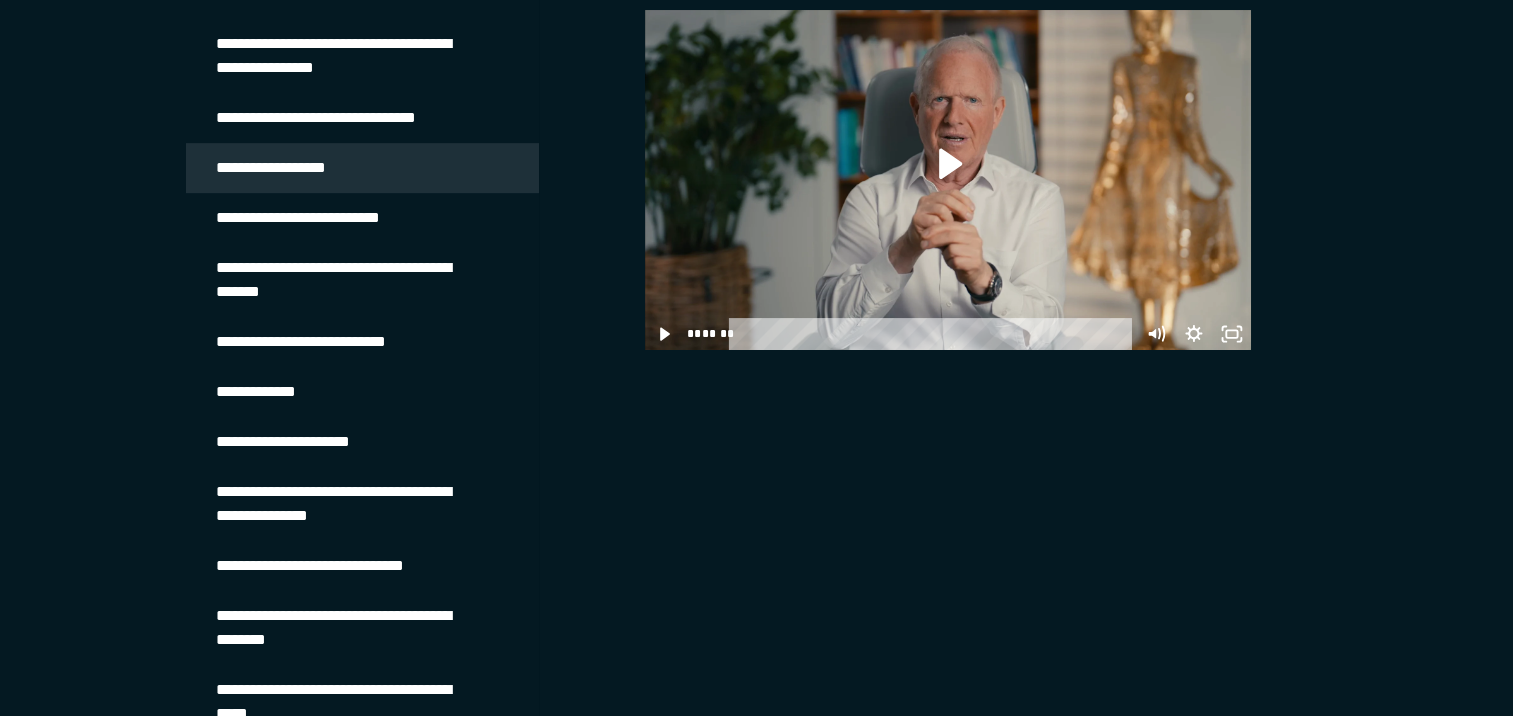 click on "**********" at bounding box center (320, 218) 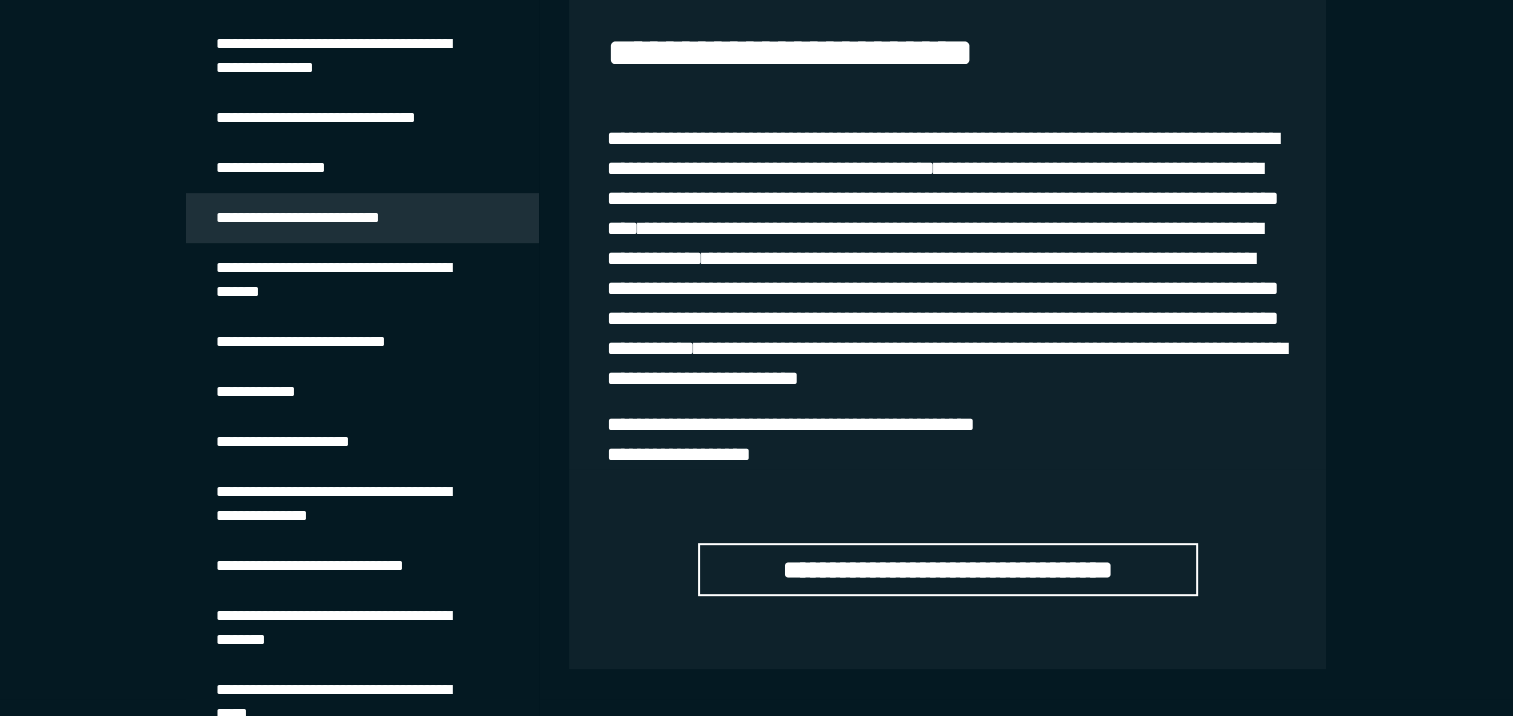 scroll, scrollTop: 764, scrollLeft: 0, axis: vertical 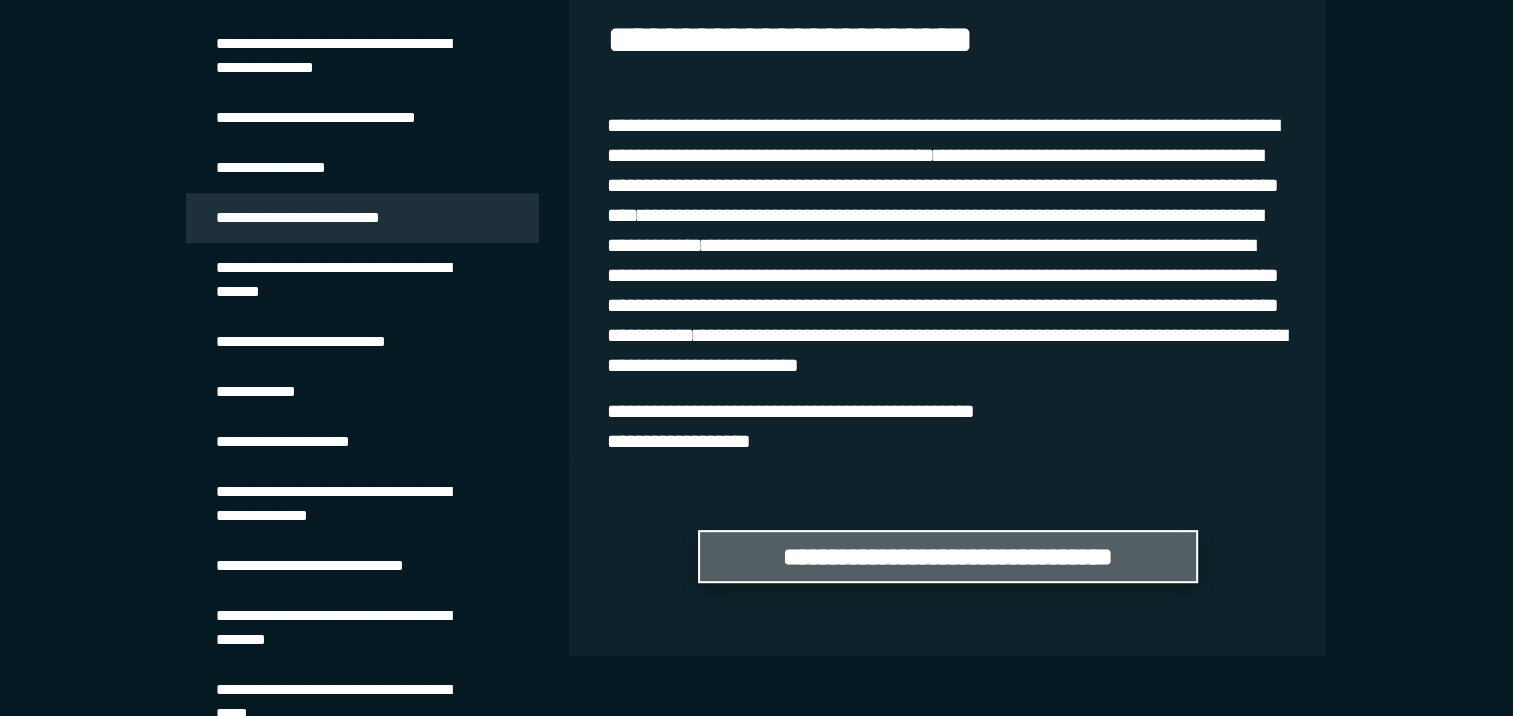 click on "**********" at bounding box center (948, 556) 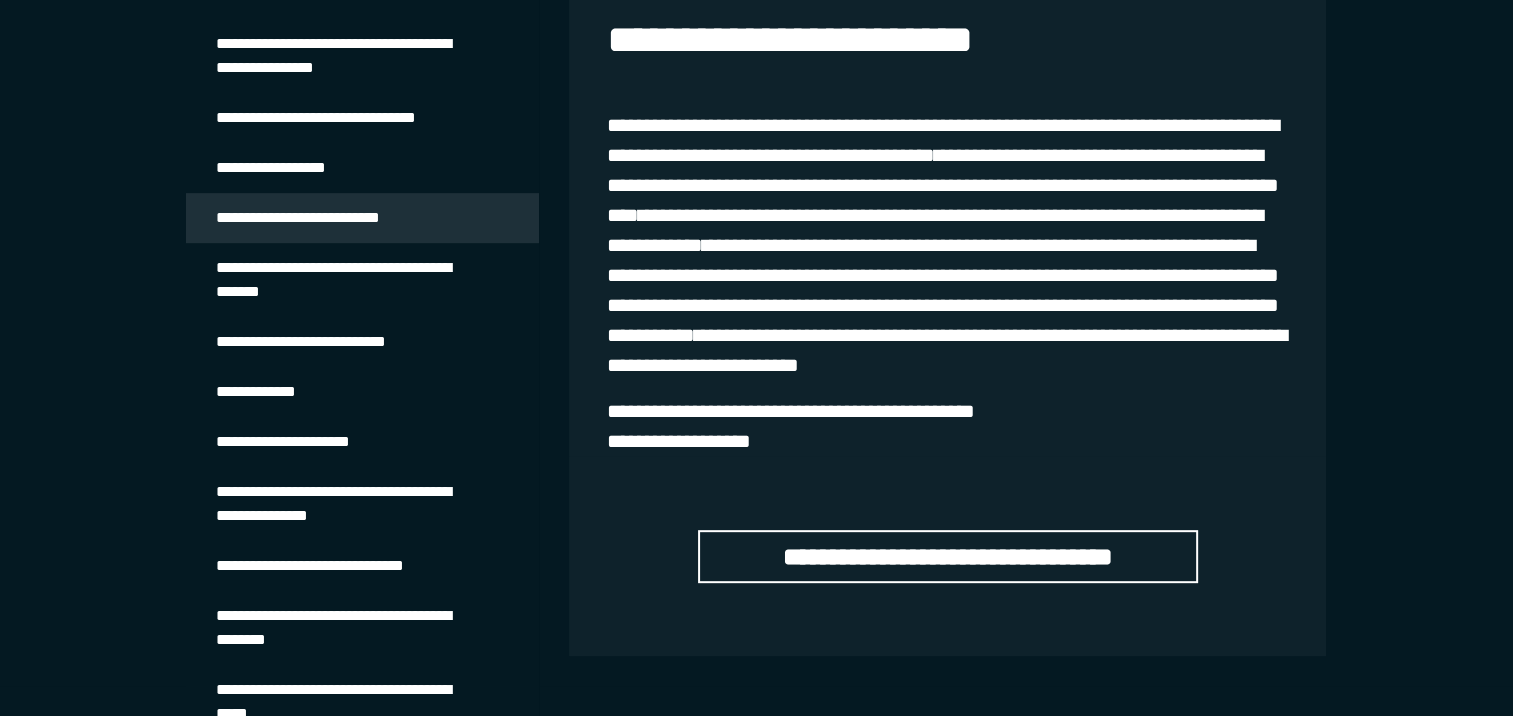 click on "**********" at bounding box center [347, 280] 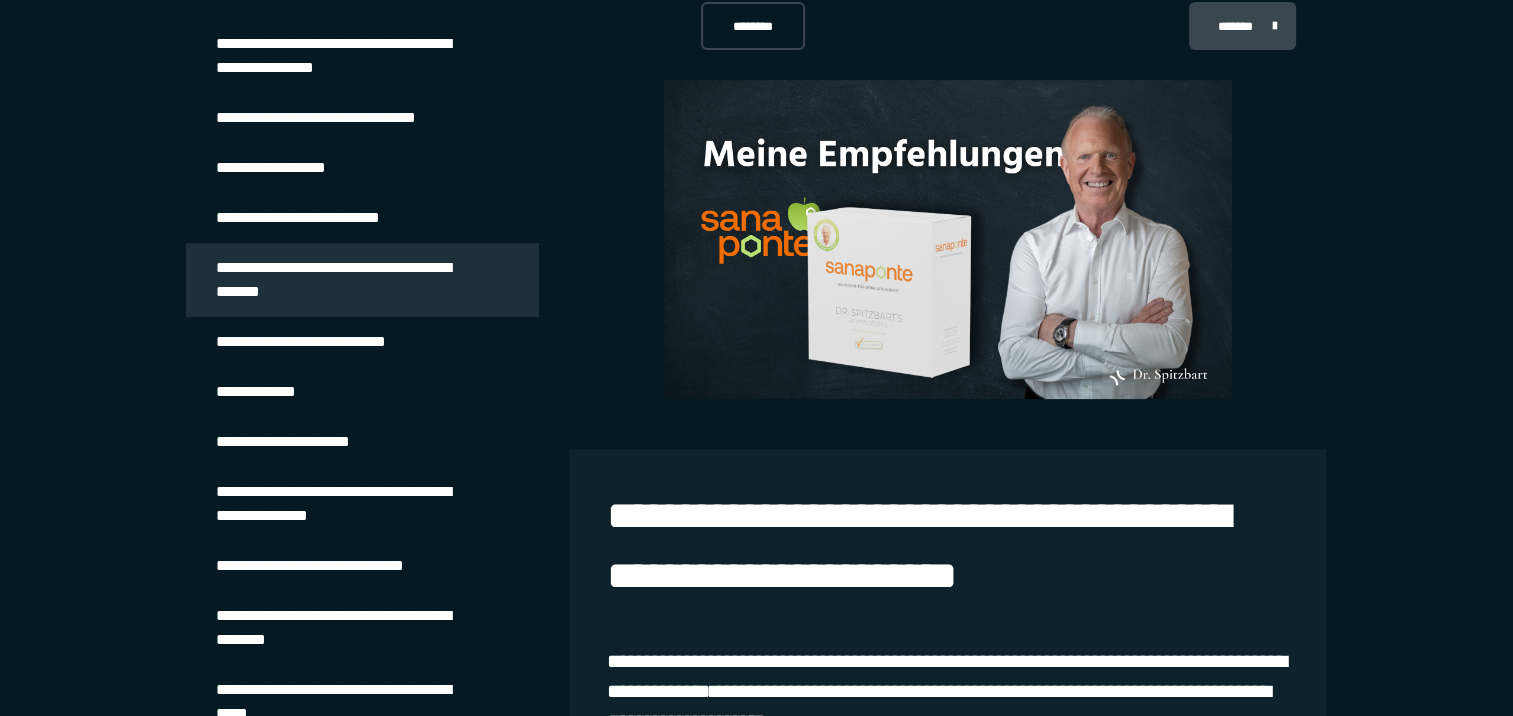 scroll, scrollTop: 1070, scrollLeft: 0, axis: vertical 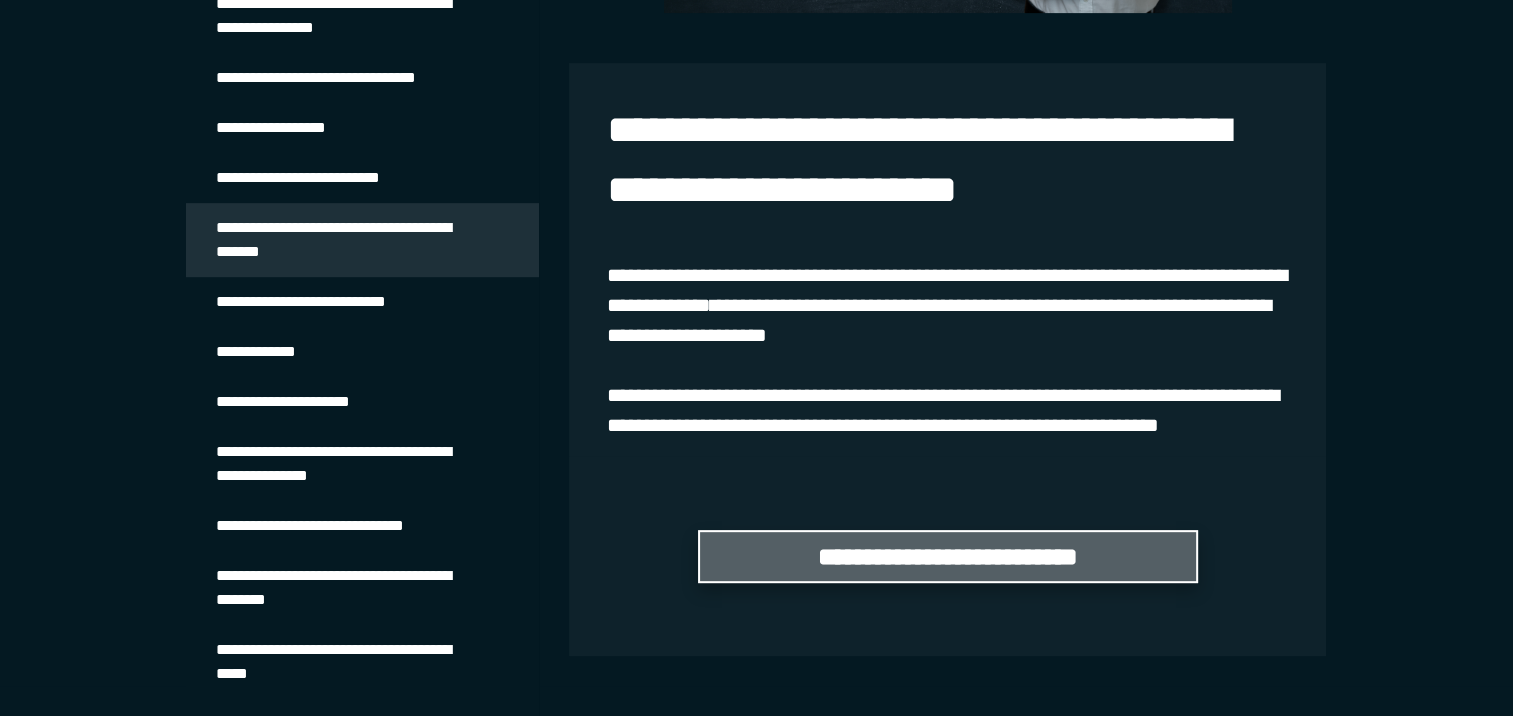 click on "**********" at bounding box center [948, 556] 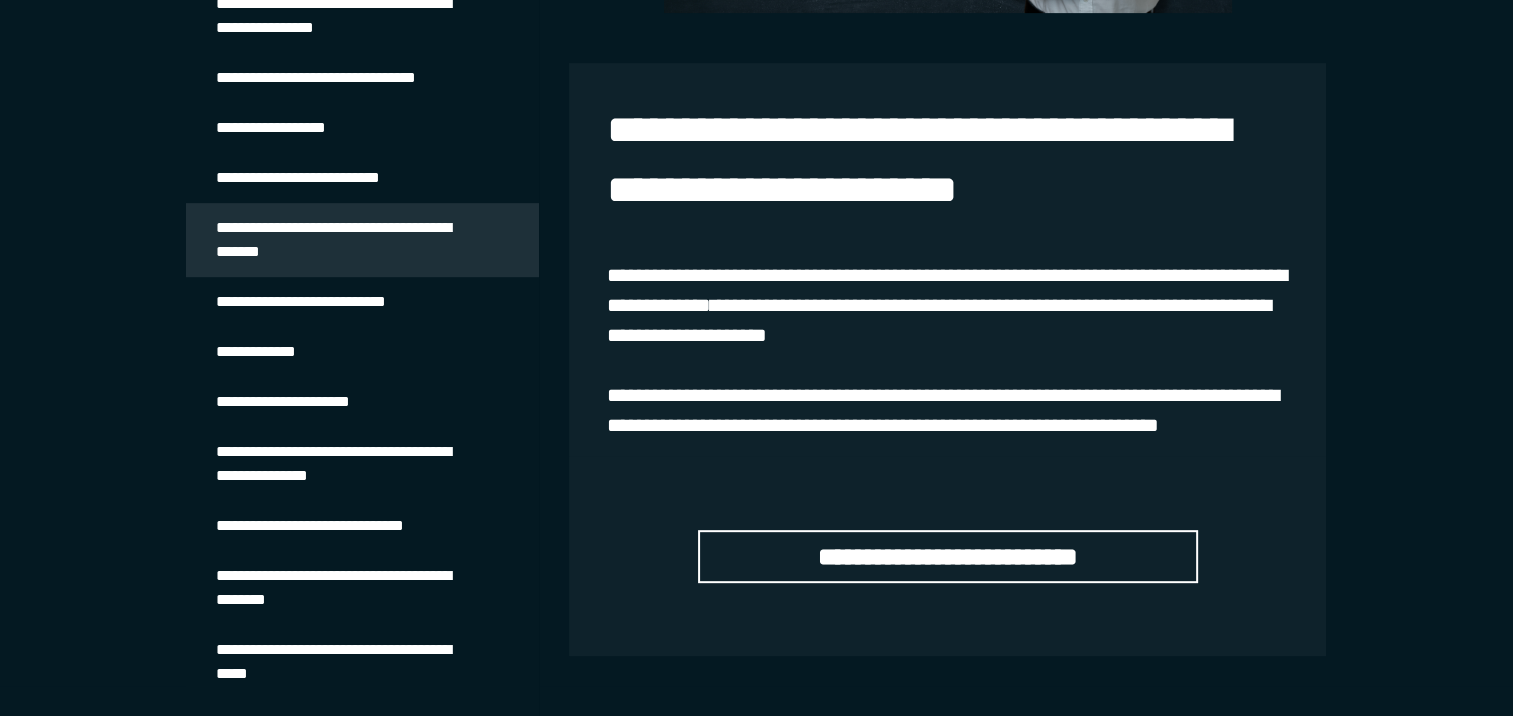 click on "**********" at bounding box center (299, 402) 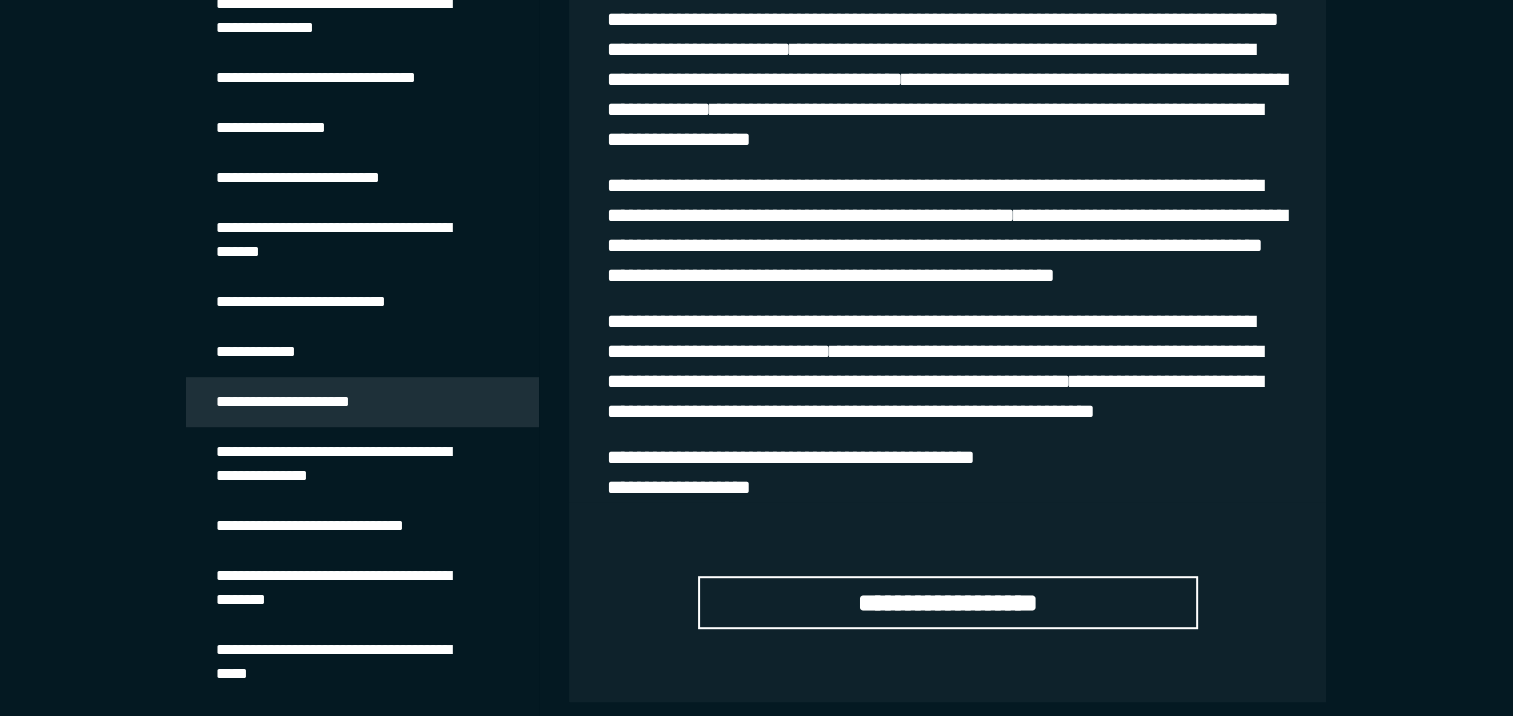 scroll, scrollTop: 1036, scrollLeft: 0, axis: vertical 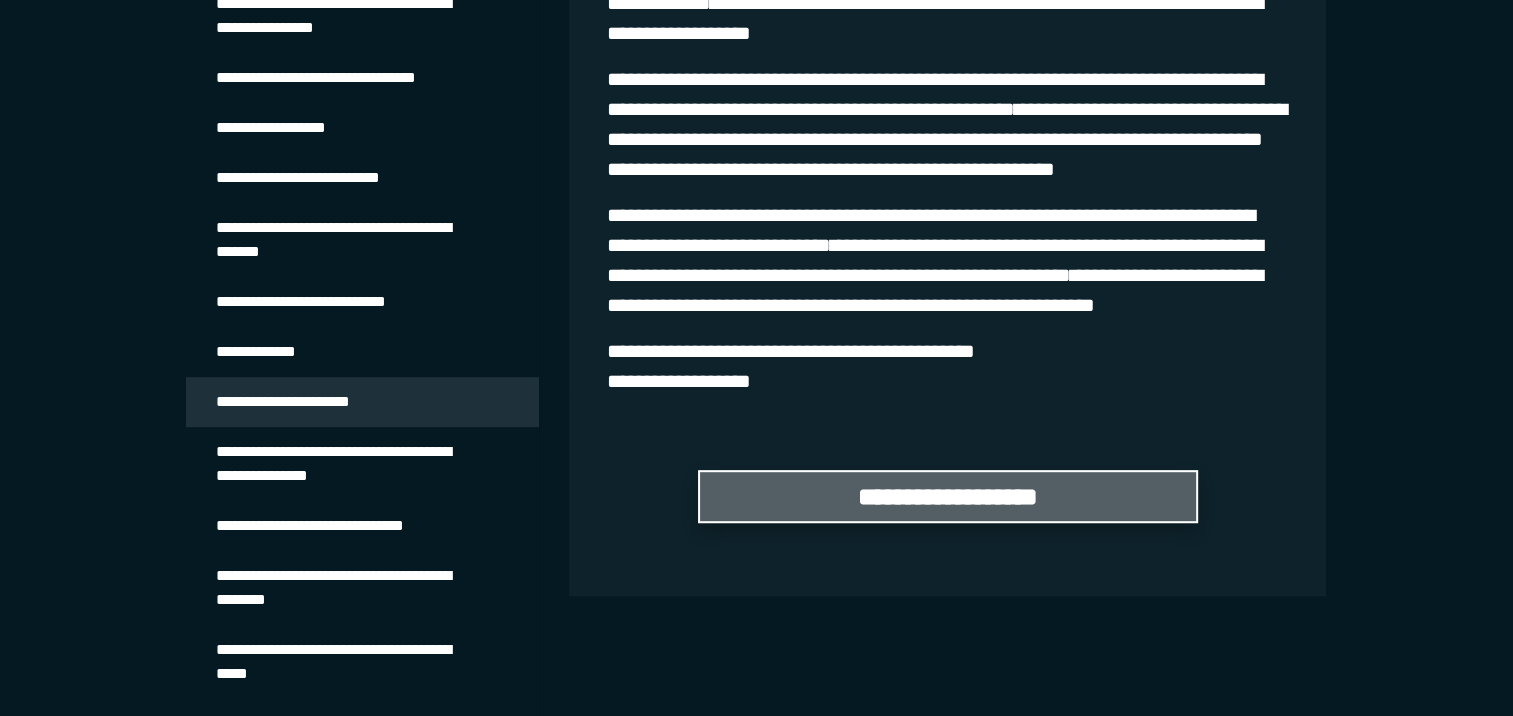 click on "**********" at bounding box center (948, 496) 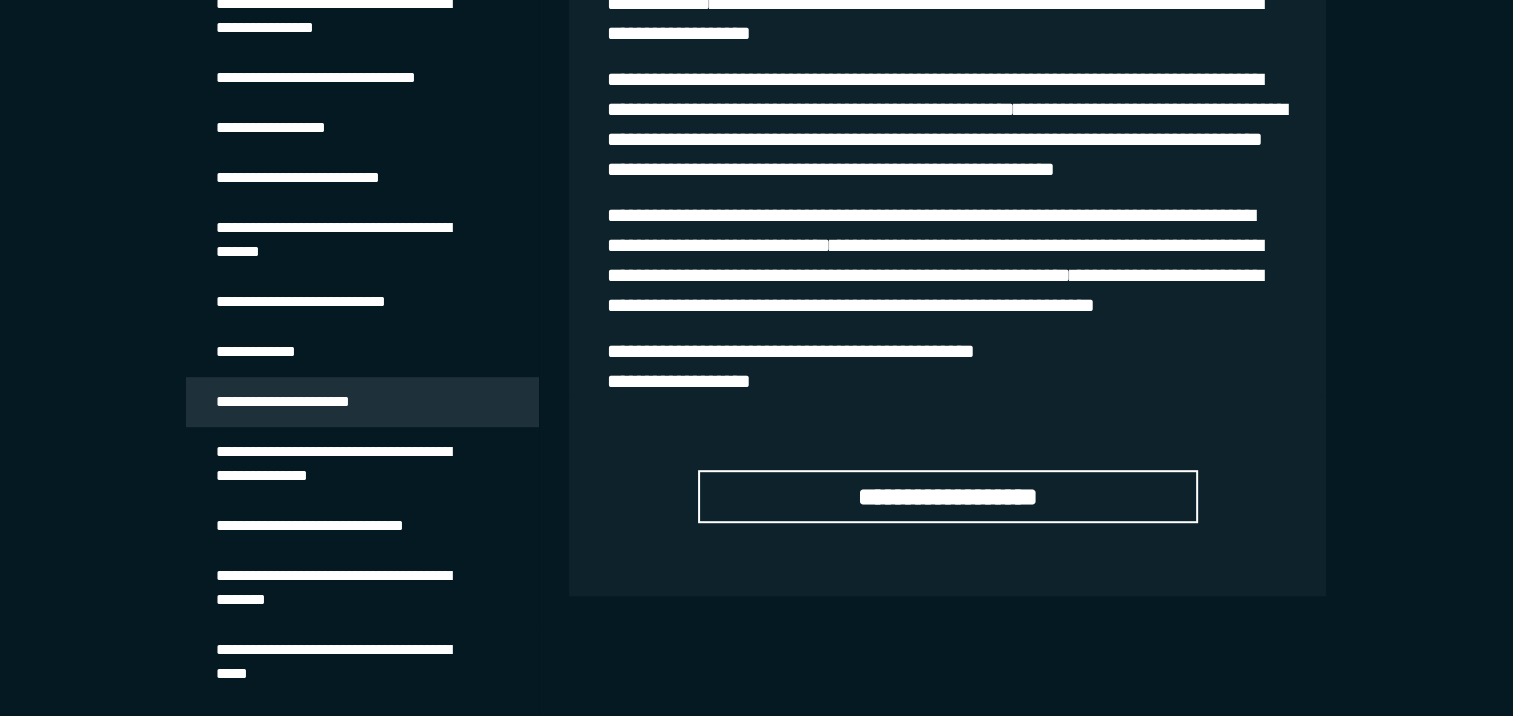 click on "**********" at bounding box center (347, 464) 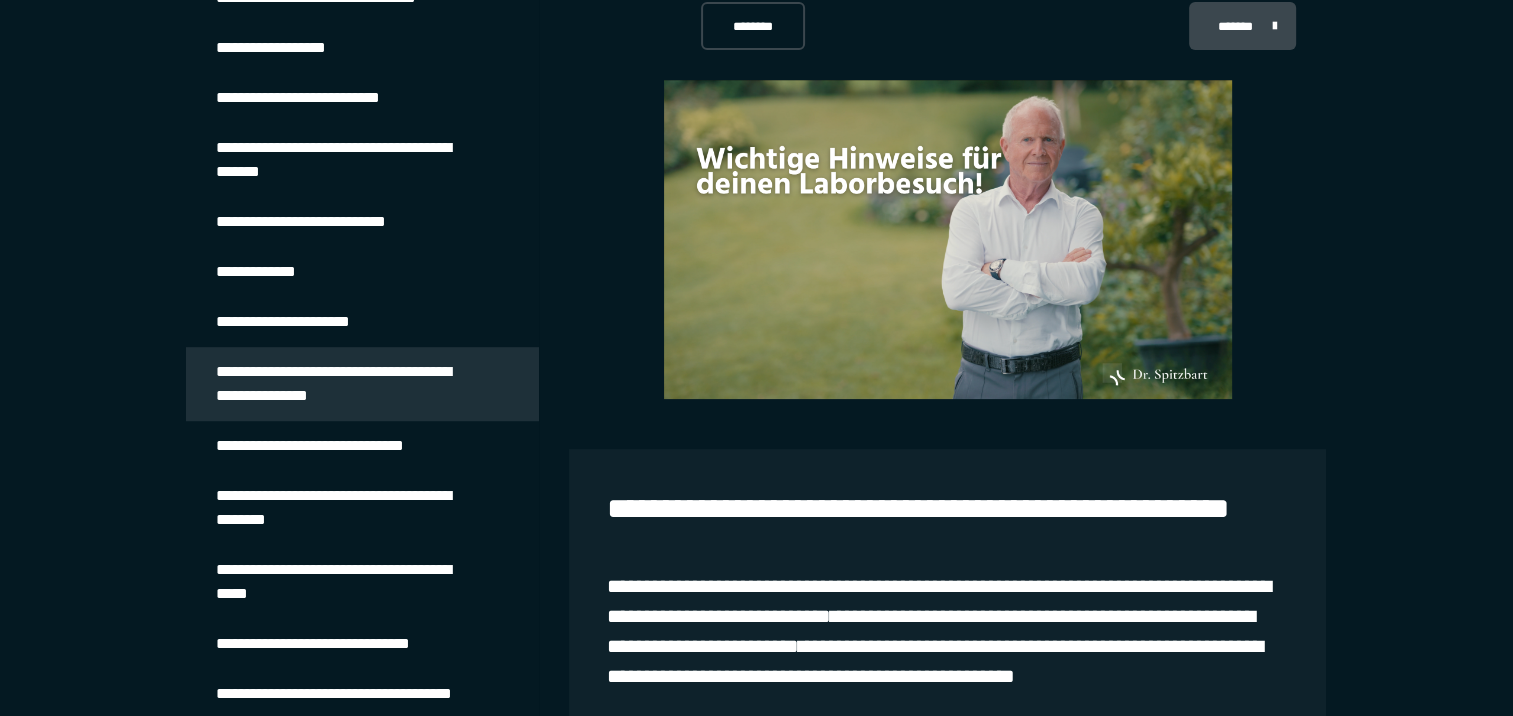 scroll, scrollTop: 1190, scrollLeft: 0, axis: vertical 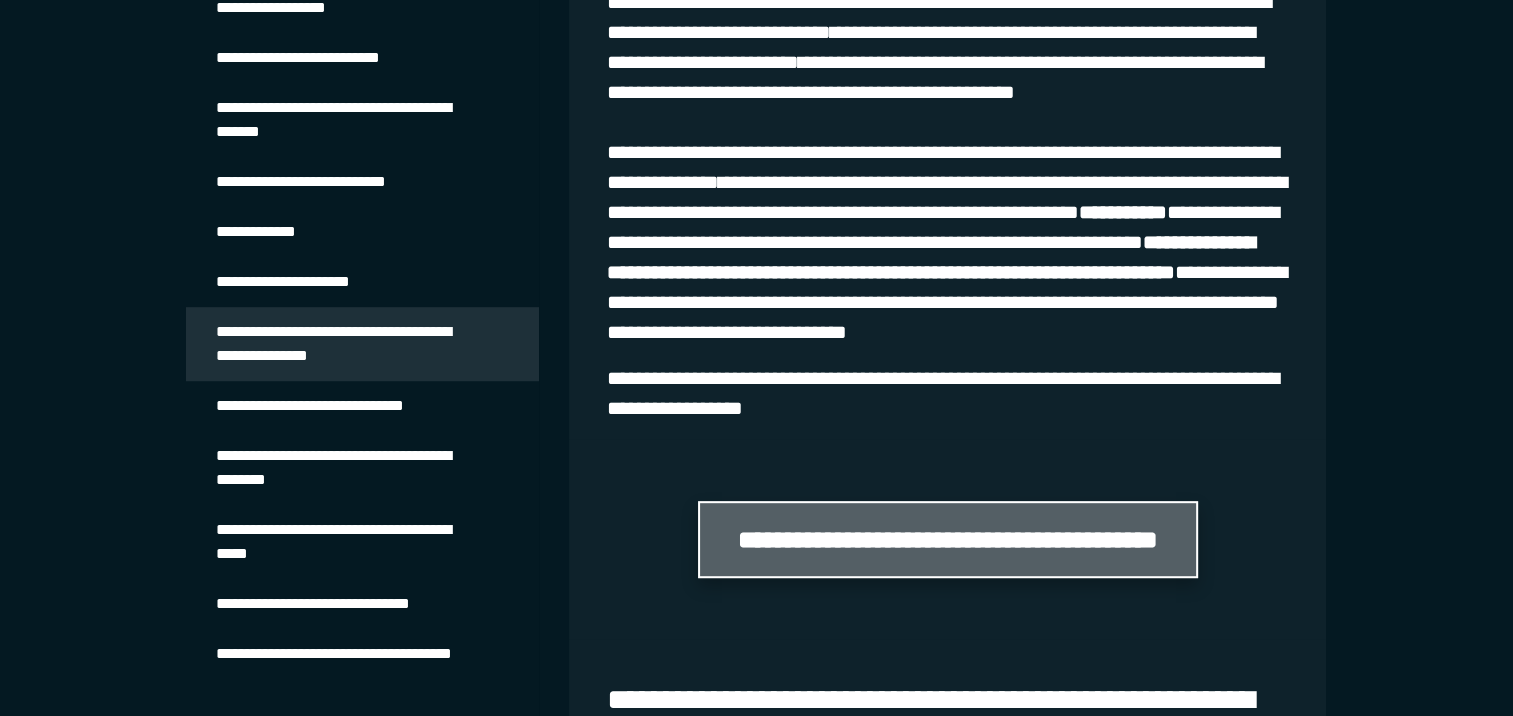 click on "**********" at bounding box center (948, 539) 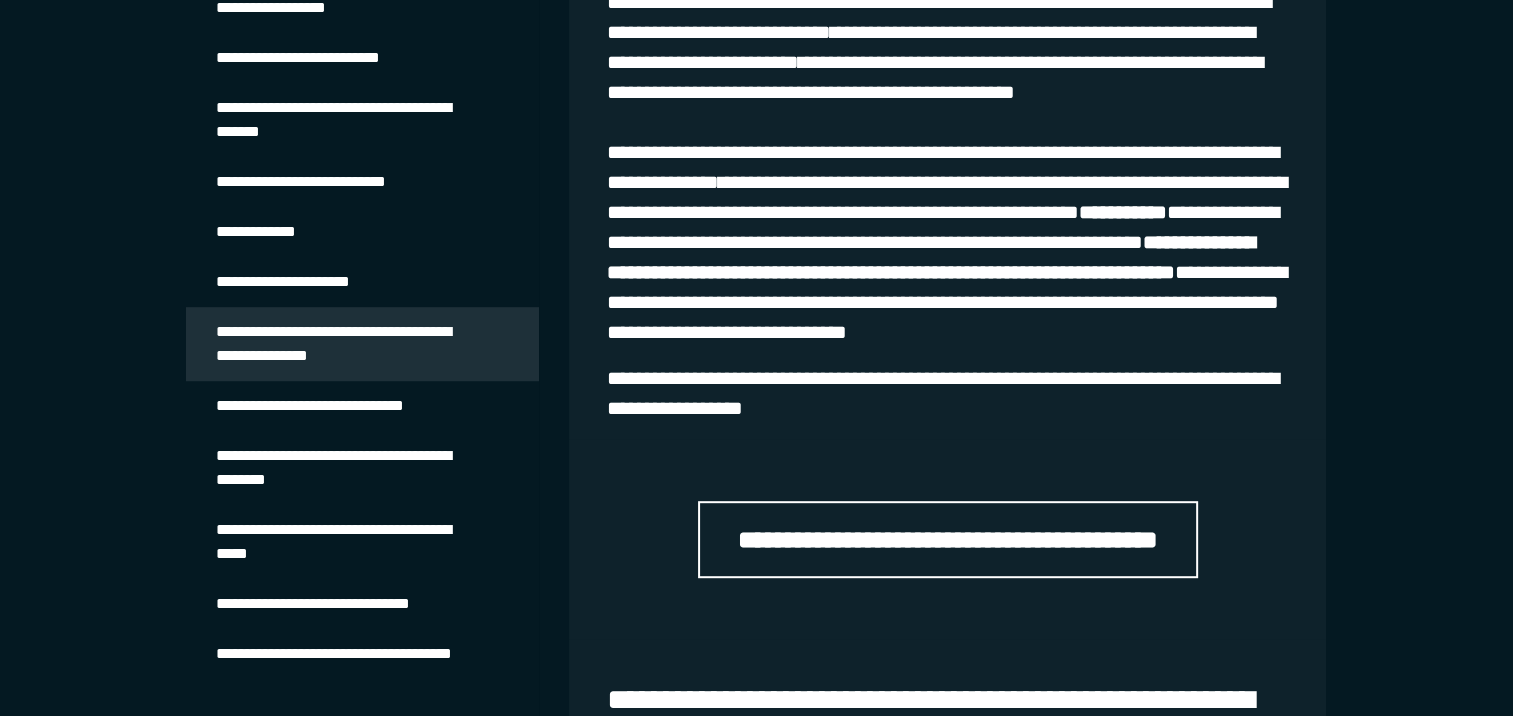 click on "**********" at bounding box center (322, 406) 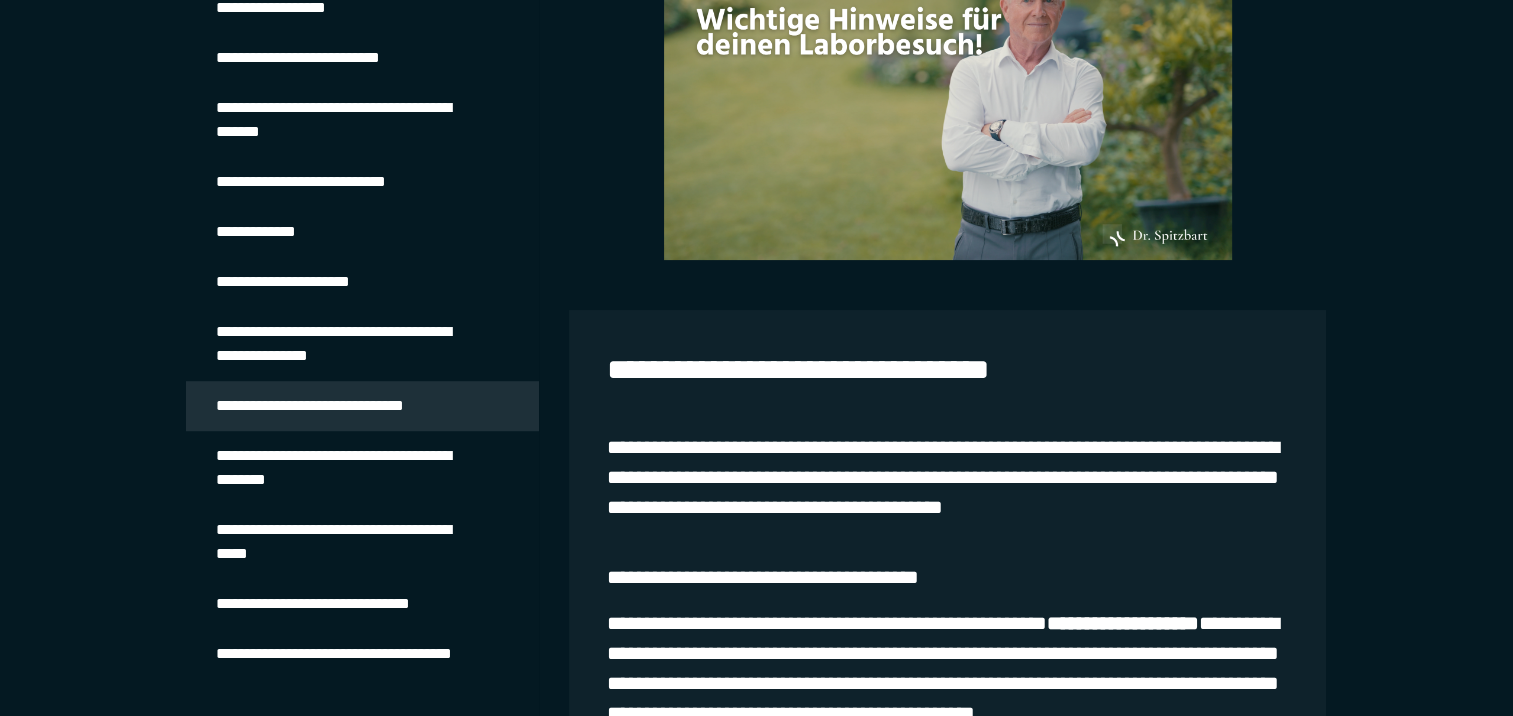 scroll, scrollTop: 433, scrollLeft: 0, axis: vertical 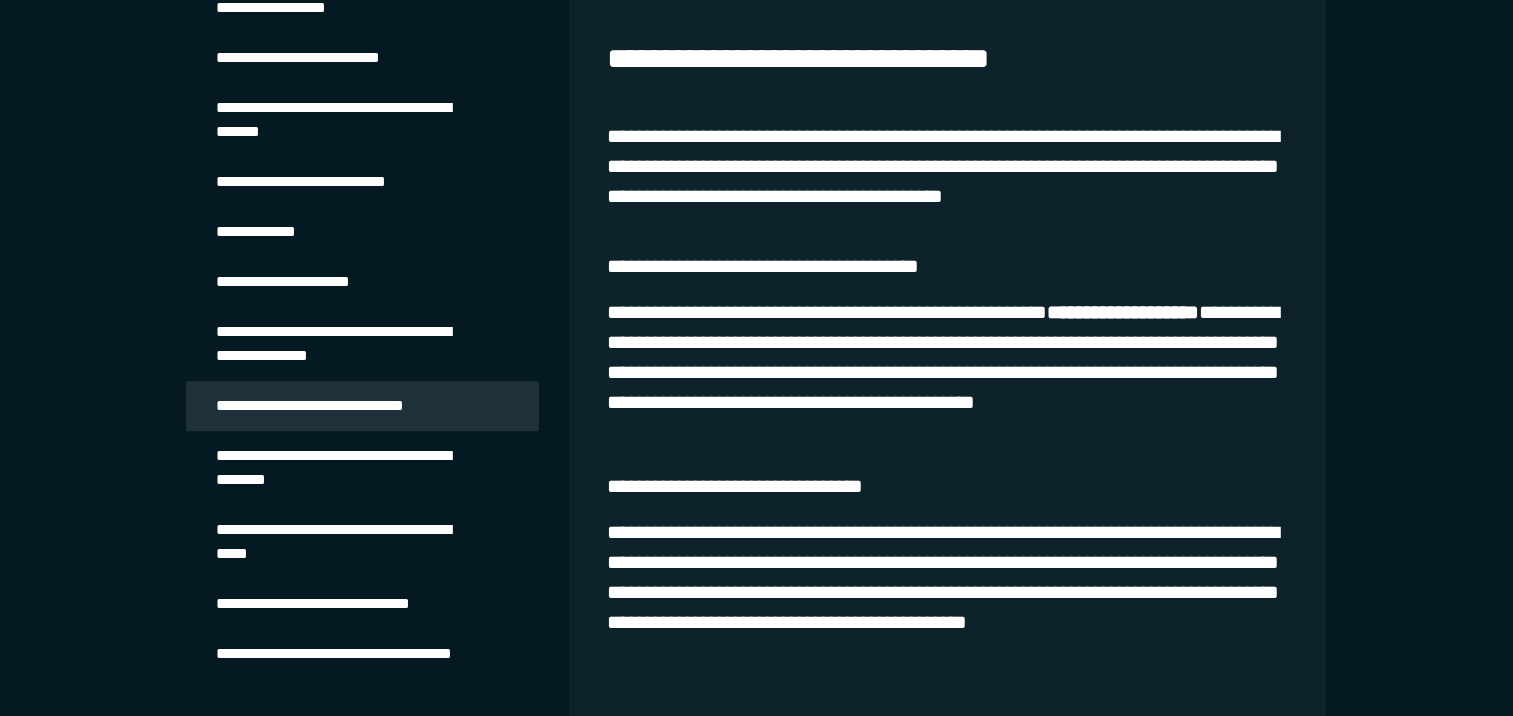 click on "**********" at bounding box center [347, 468] 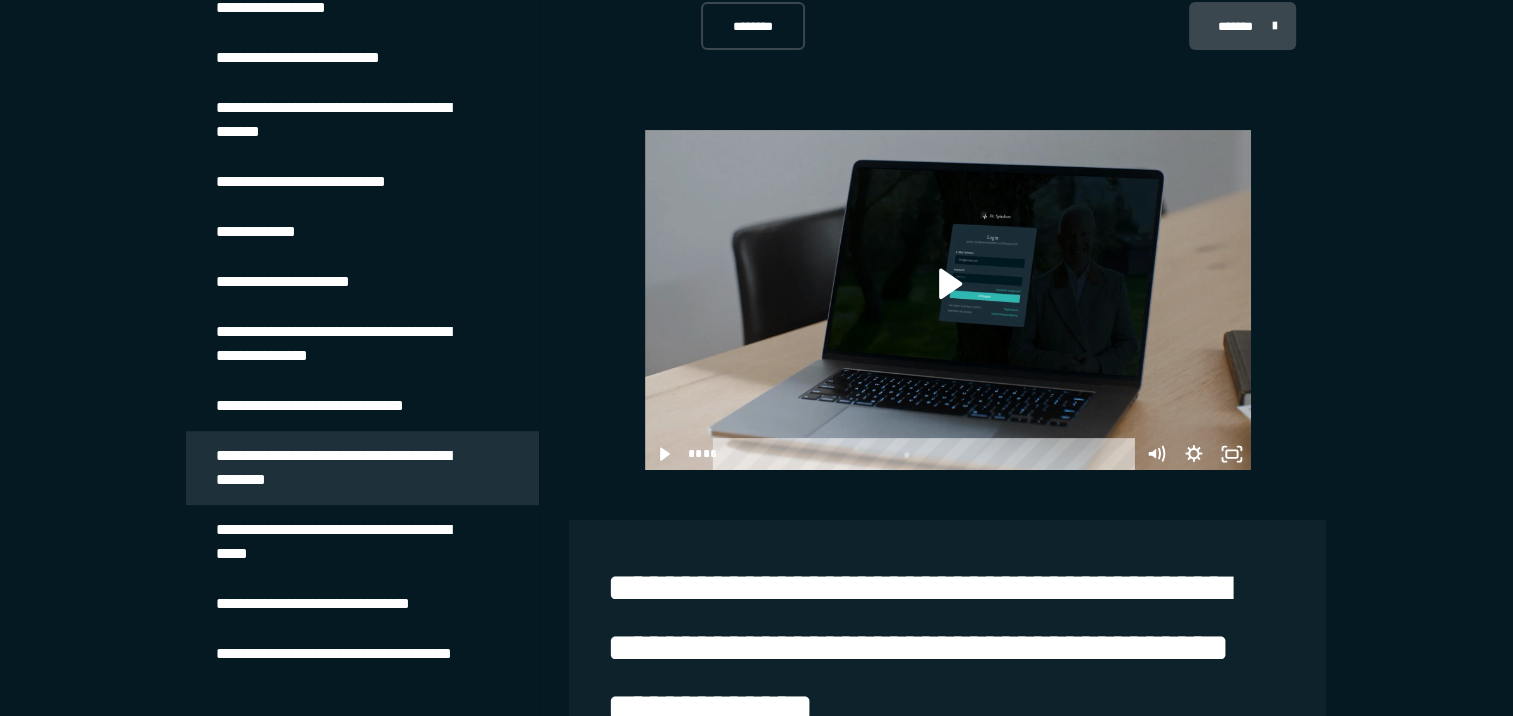 scroll, scrollTop: 216, scrollLeft: 0, axis: vertical 